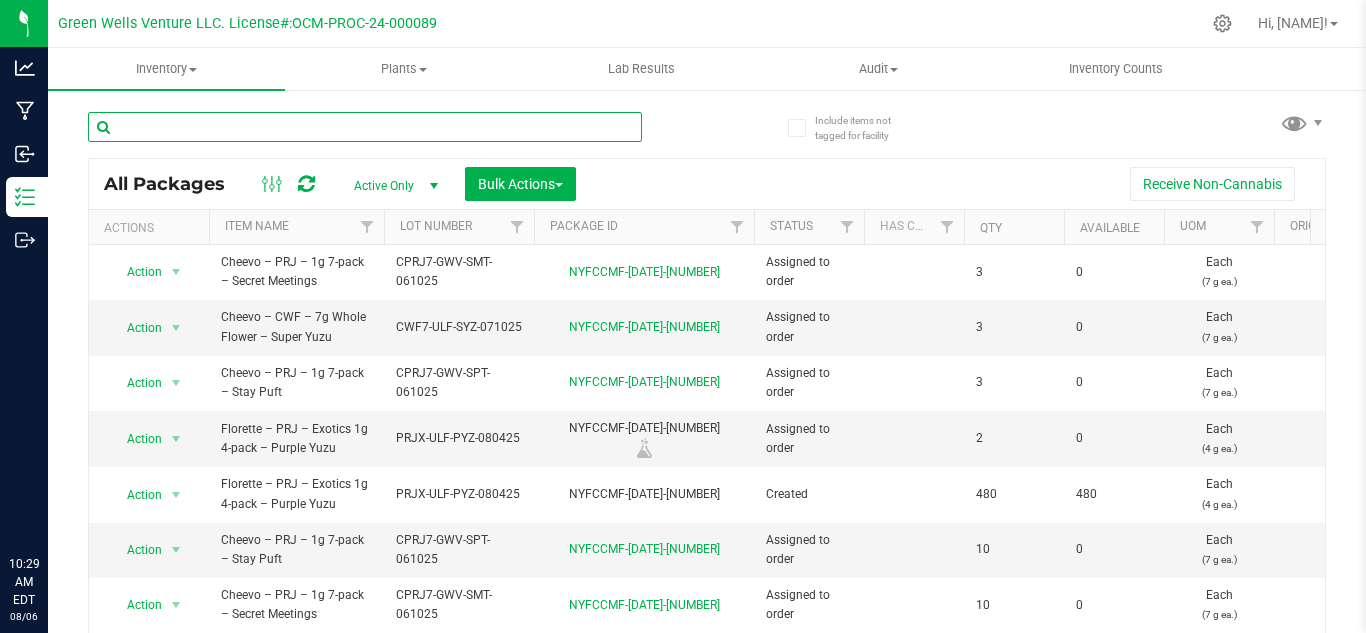 click at bounding box center (365, 127) 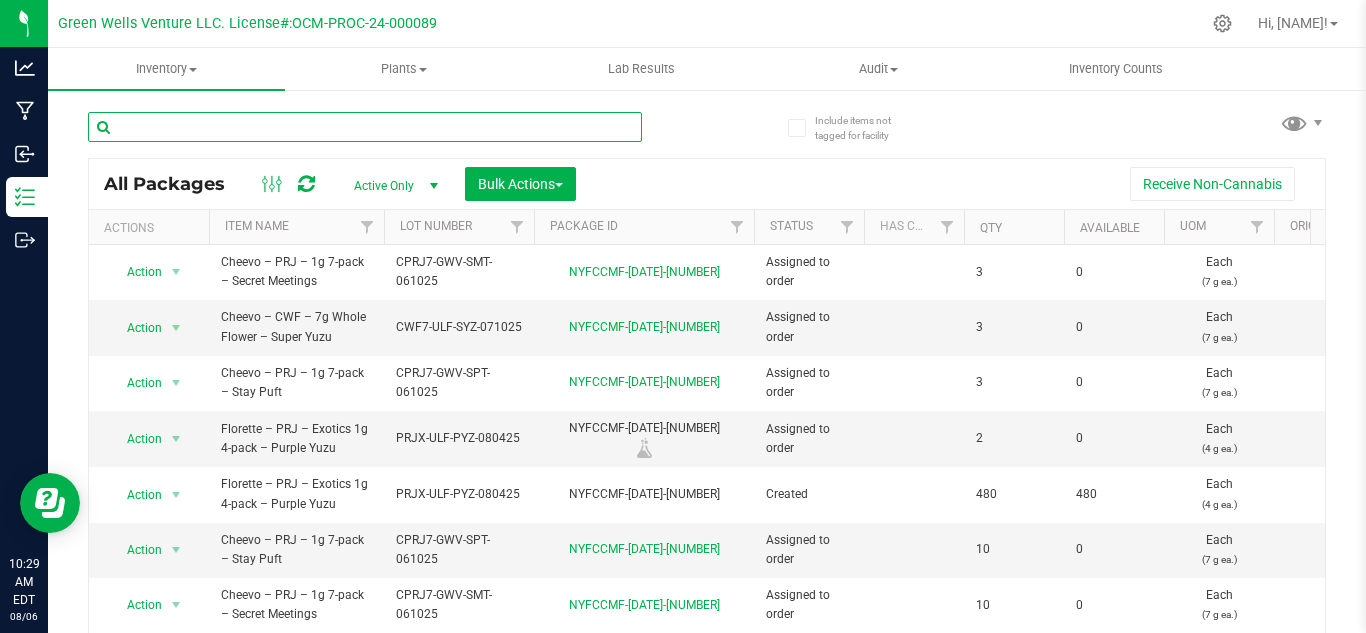 scroll, scrollTop: 0, scrollLeft: 0, axis: both 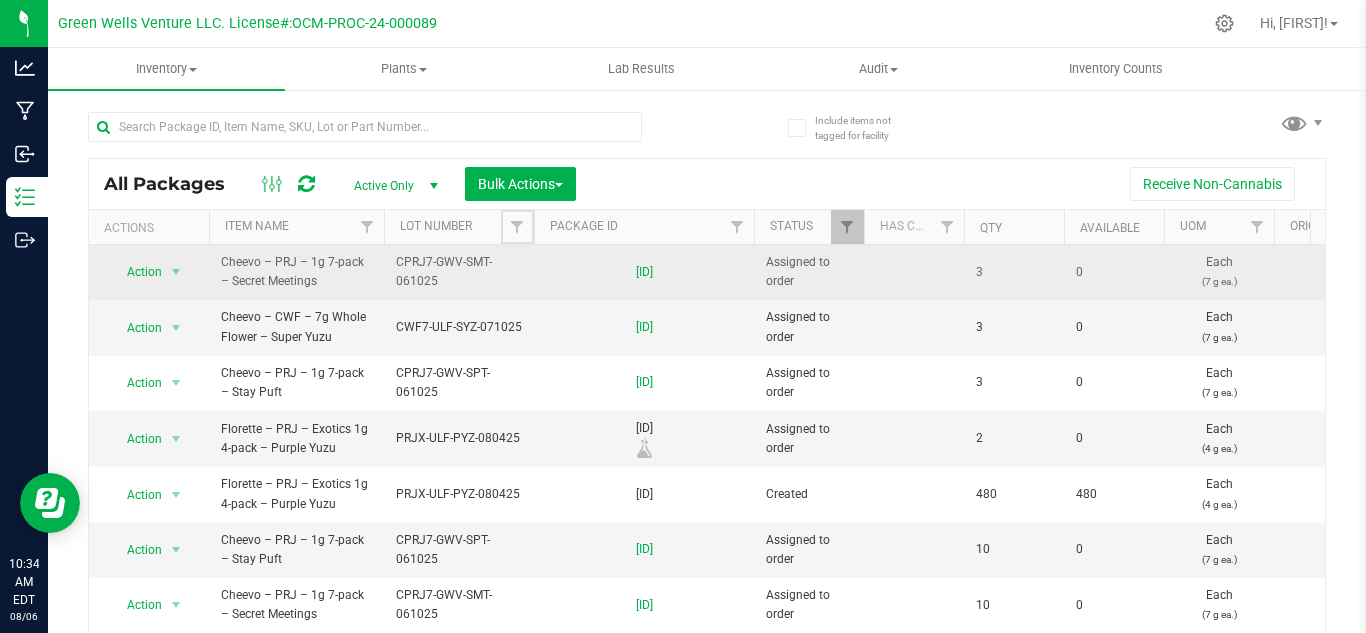 click at bounding box center (517, 227) 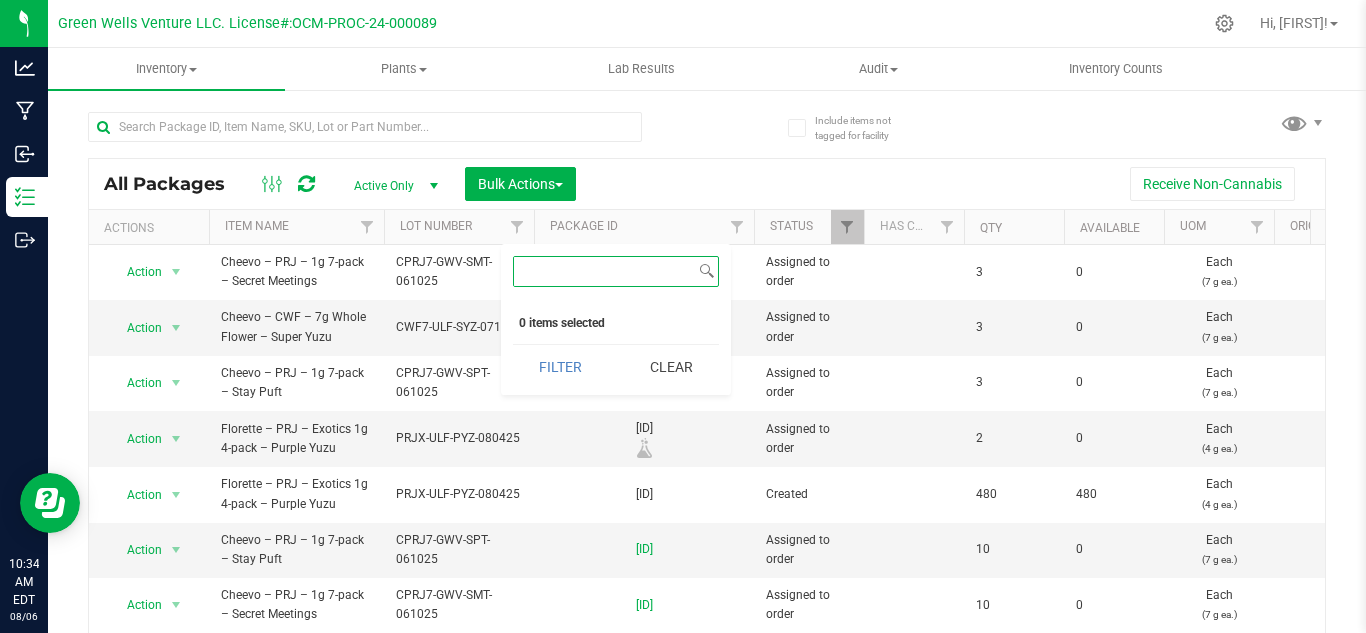 paste on "CVC-ULF-STL-062525" 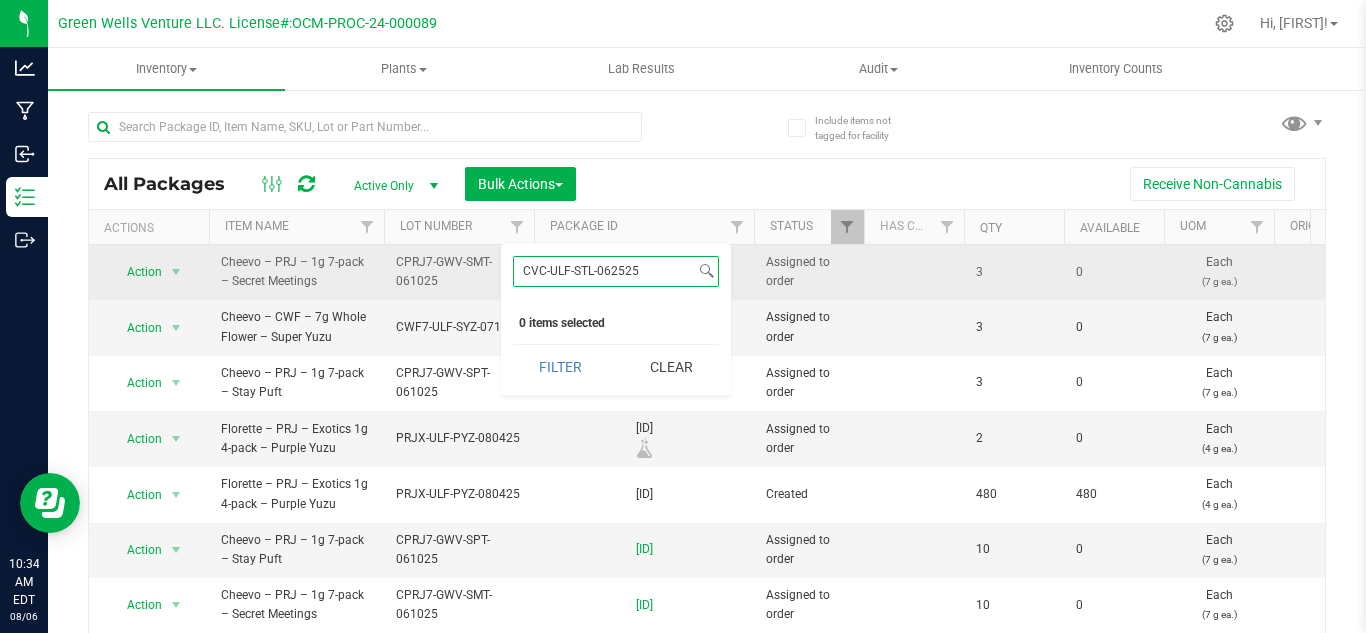 drag, startPoint x: 653, startPoint y: 271, endPoint x: 480, endPoint y: 270, distance: 173.00288 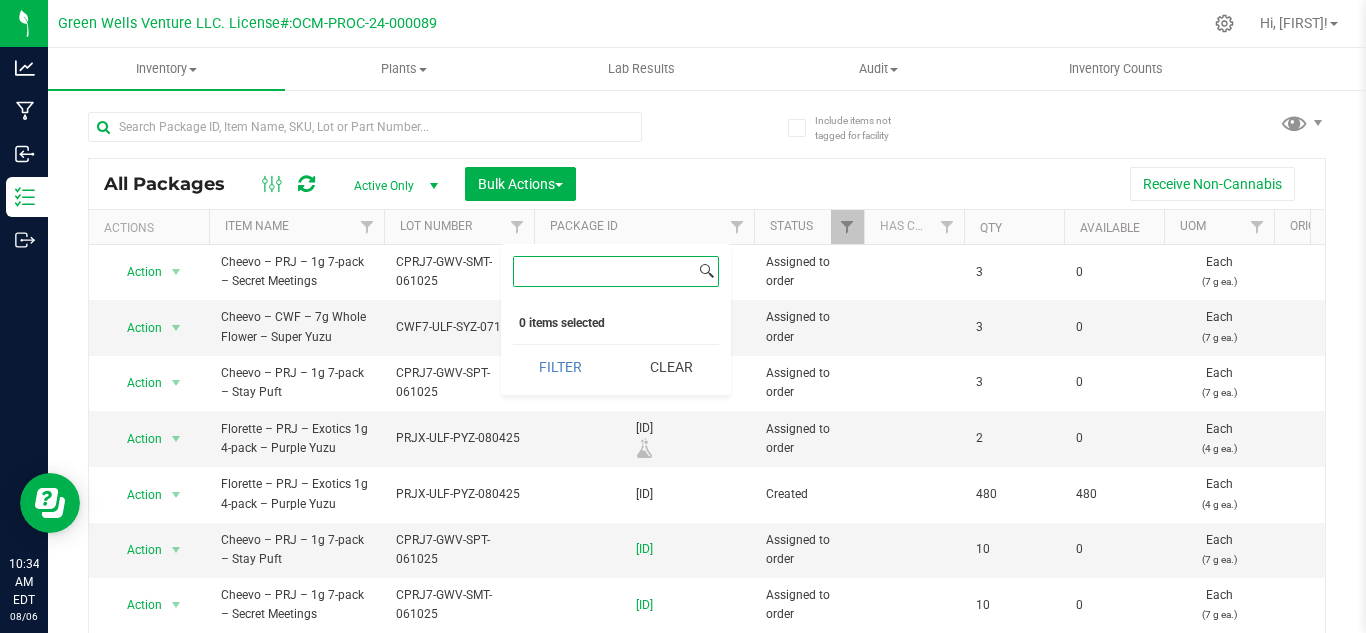 paste on "CVC-ULF-STL-062525" 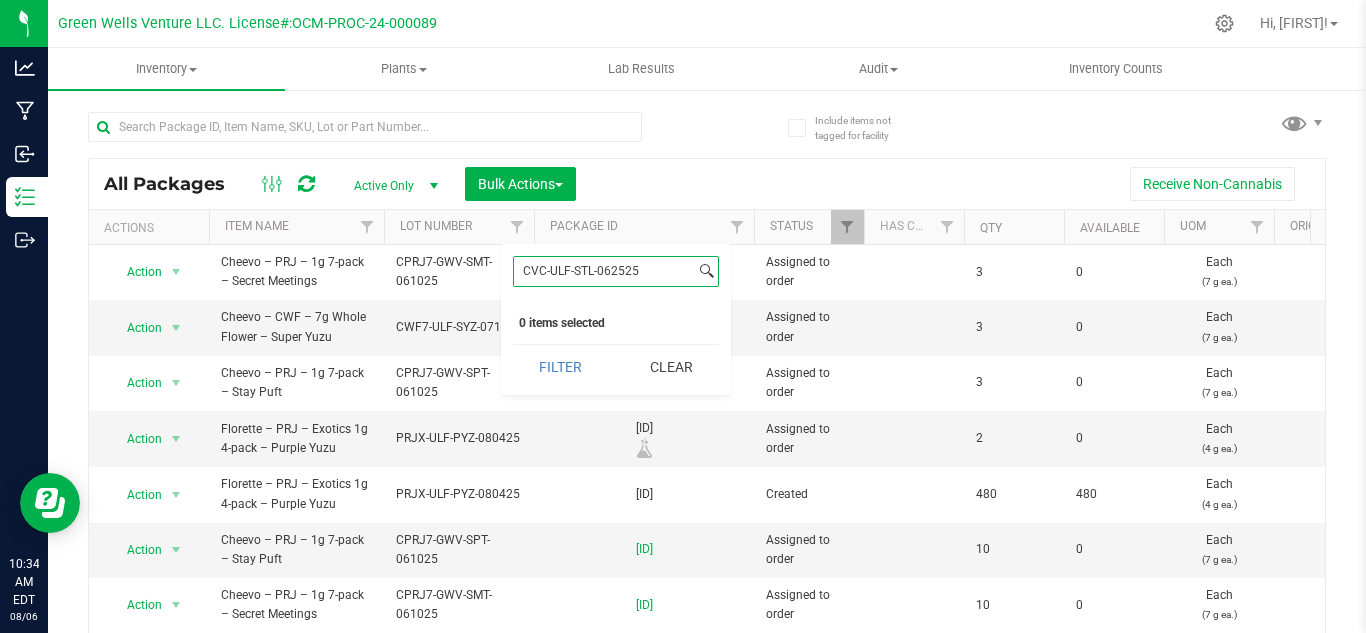 click on "Filter" at bounding box center (561, 367) 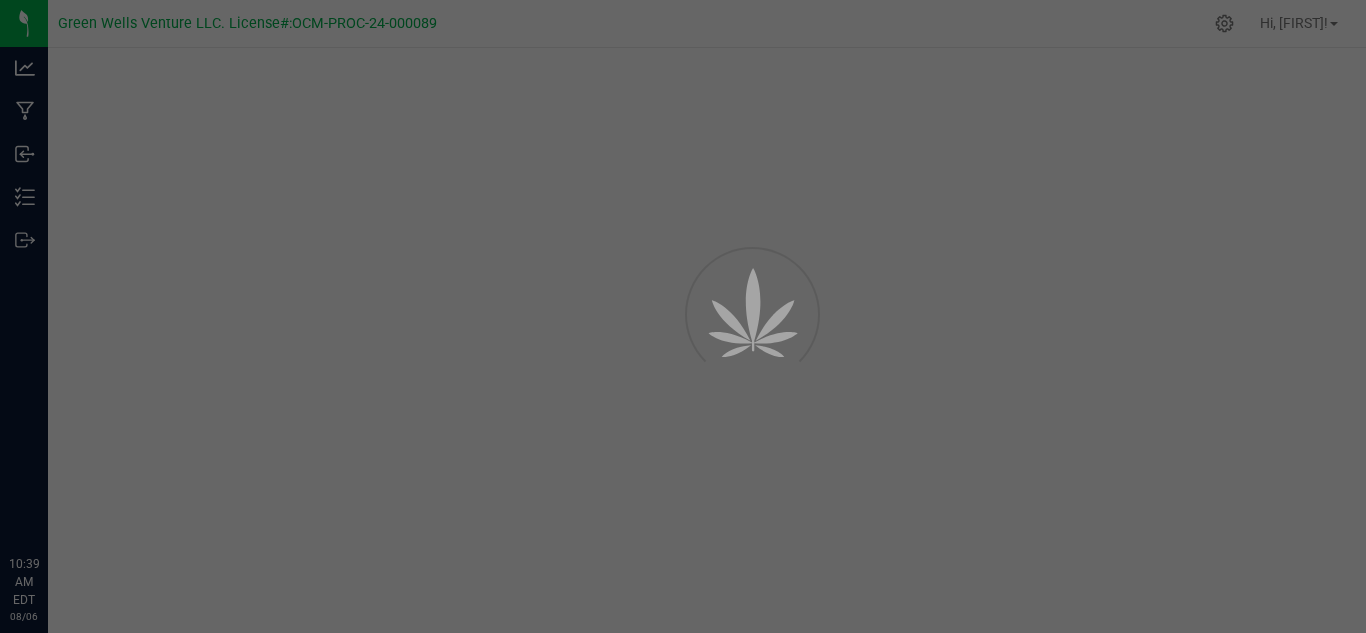 scroll, scrollTop: 0, scrollLeft: 0, axis: both 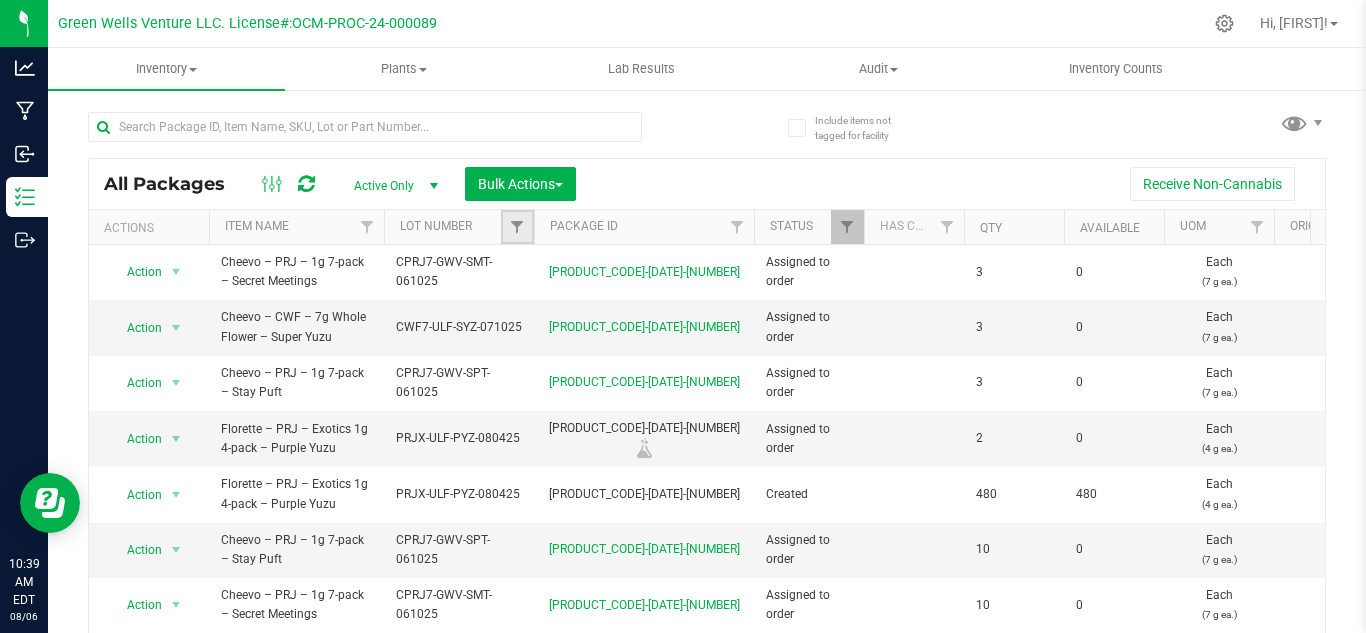 click at bounding box center [517, 227] 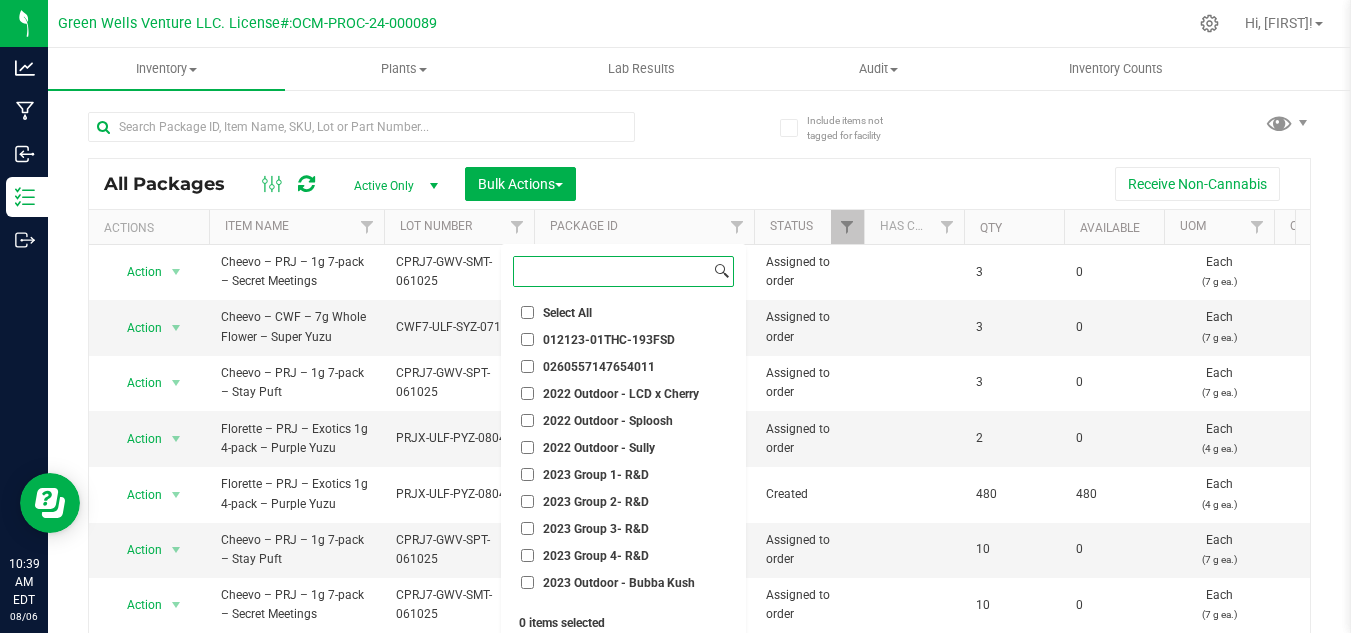 paste on "CVC-ULF-STL-062525" 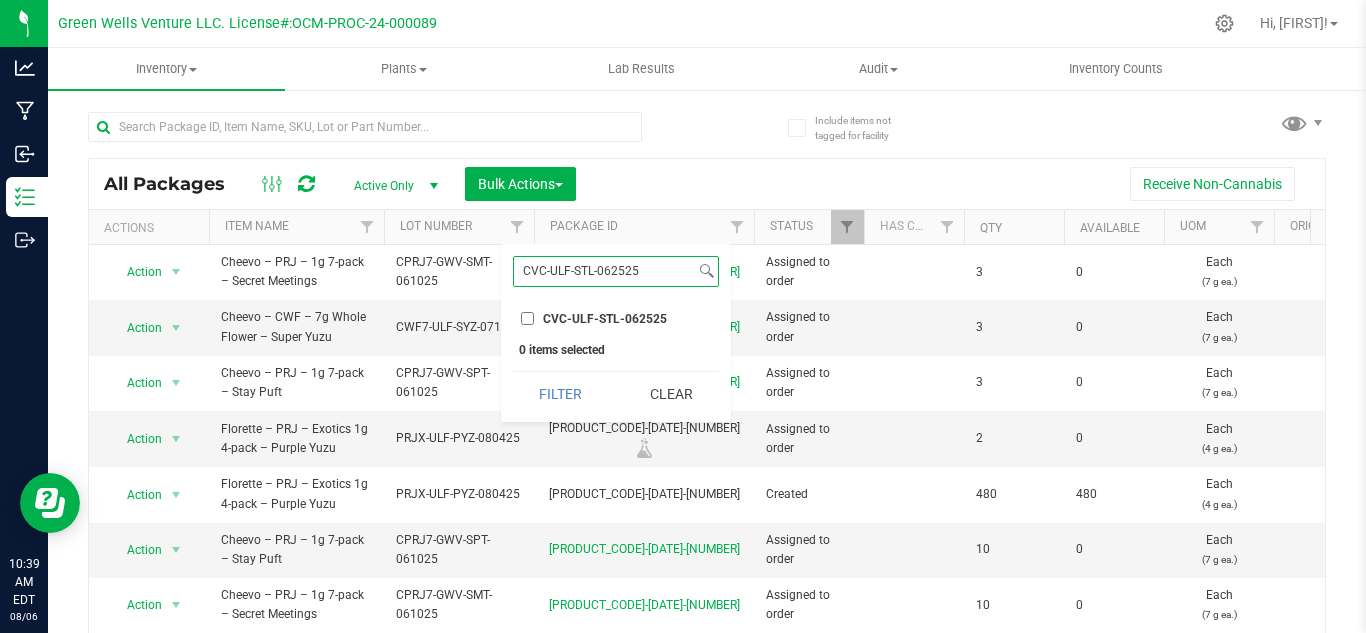 type on "CVC-ULF-STL-062525" 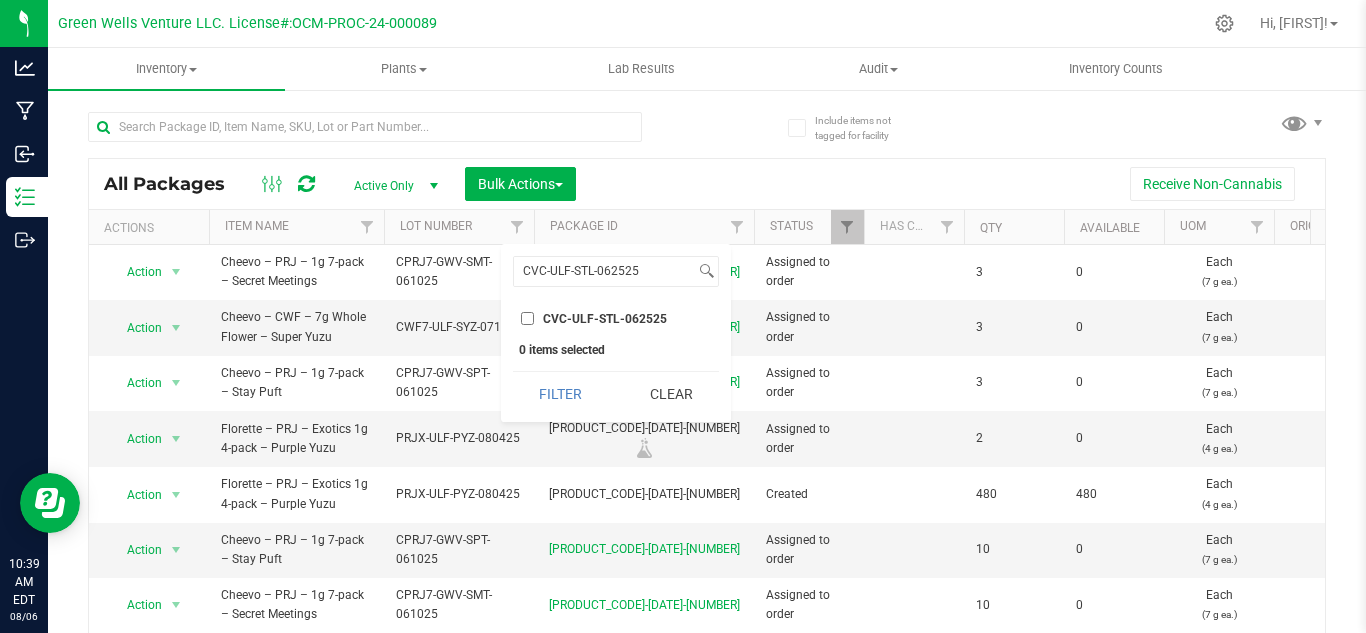 click on "CVC-ULF-STL-062525" at bounding box center [527, 318] 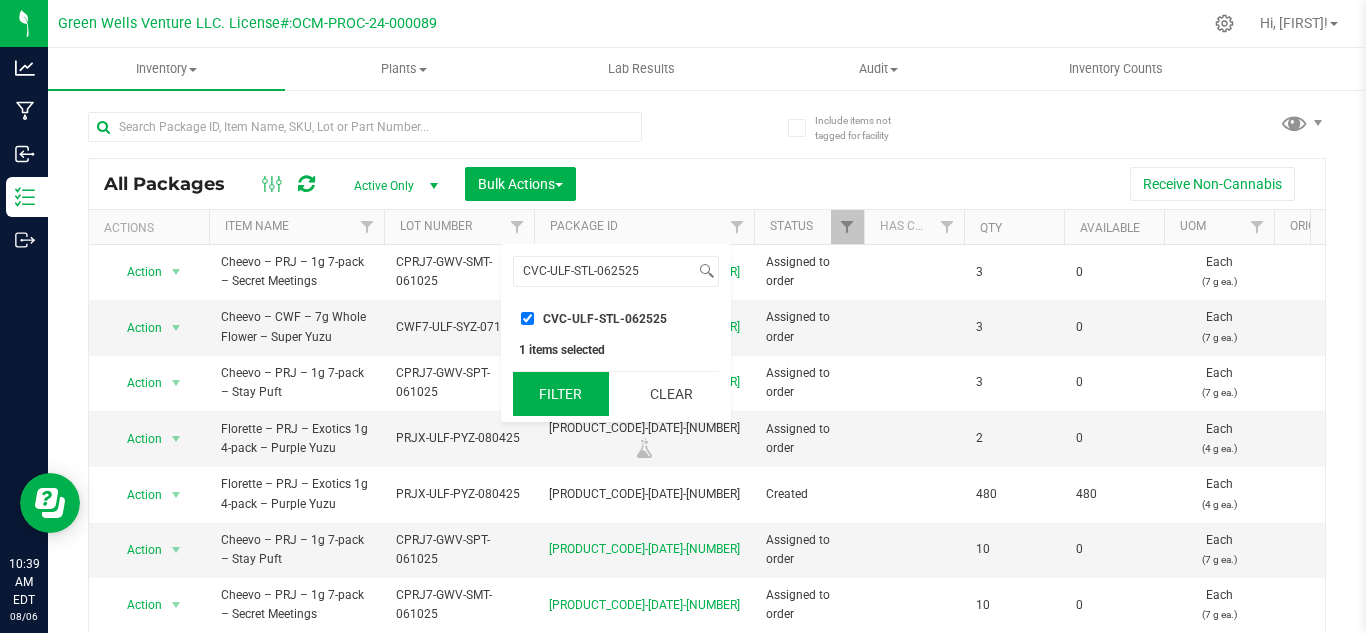 click on "Filter" at bounding box center [561, 394] 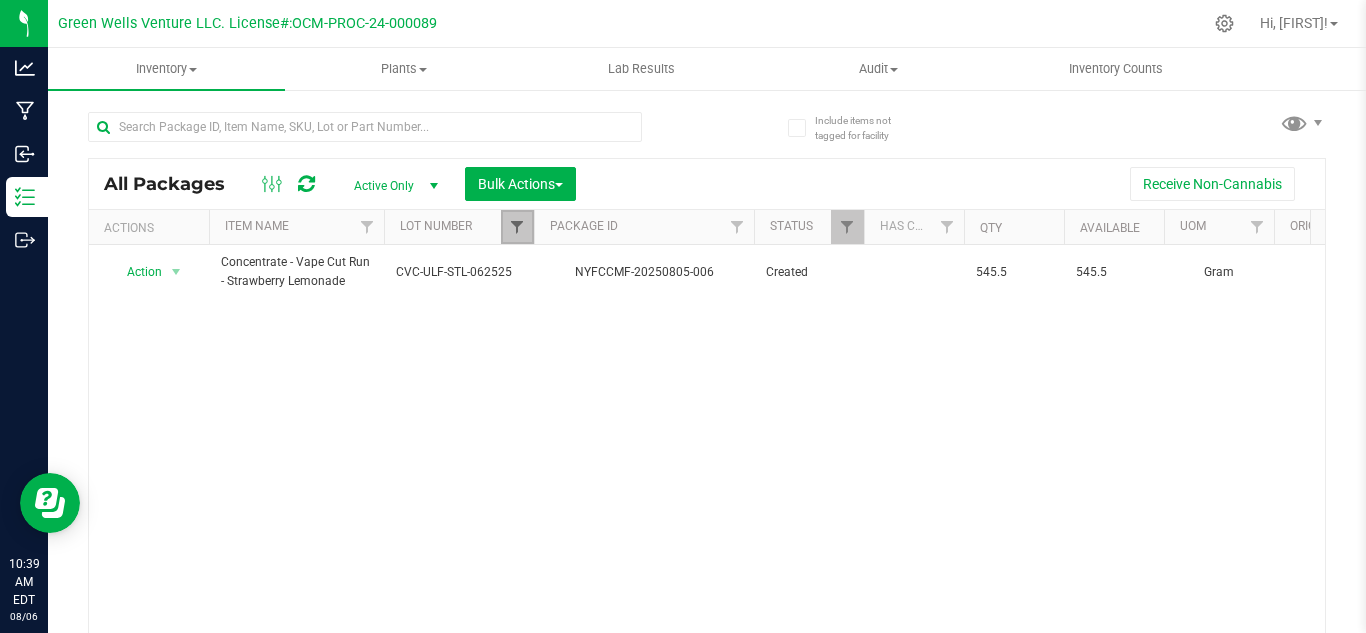 click at bounding box center (517, 227) 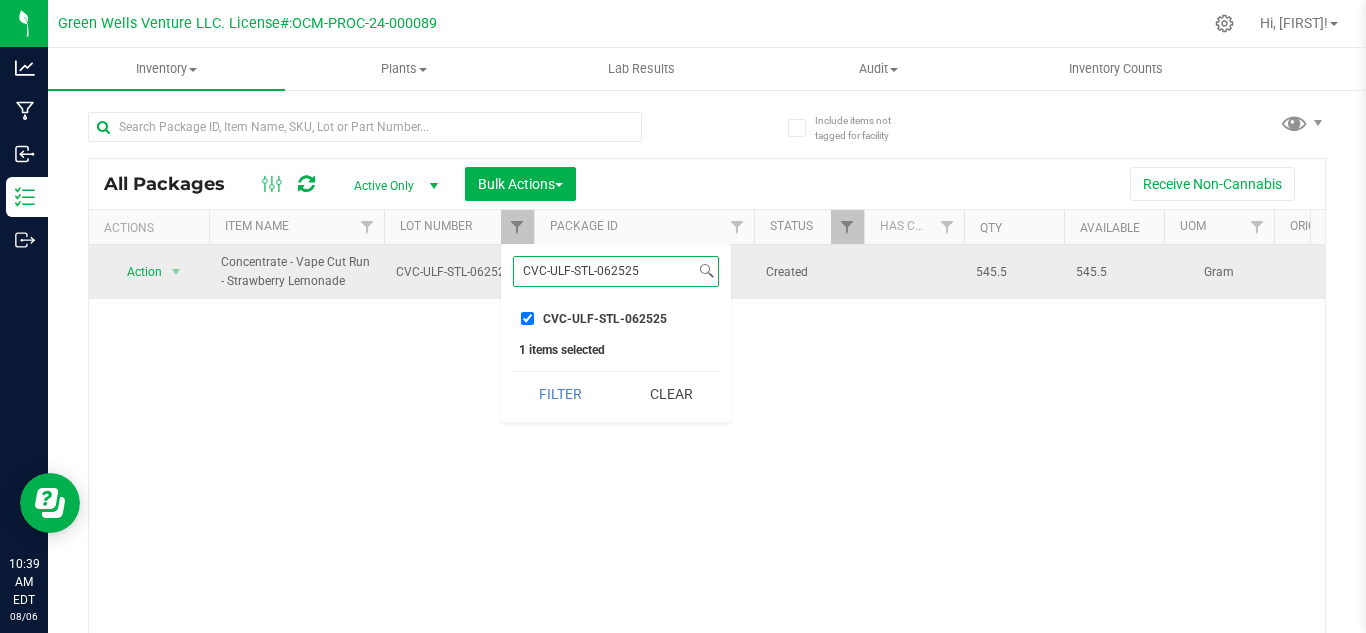 drag, startPoint x: 672, startPoint y: 271, endPoint x: 248, endPoint y: 285, distance: 424.23108 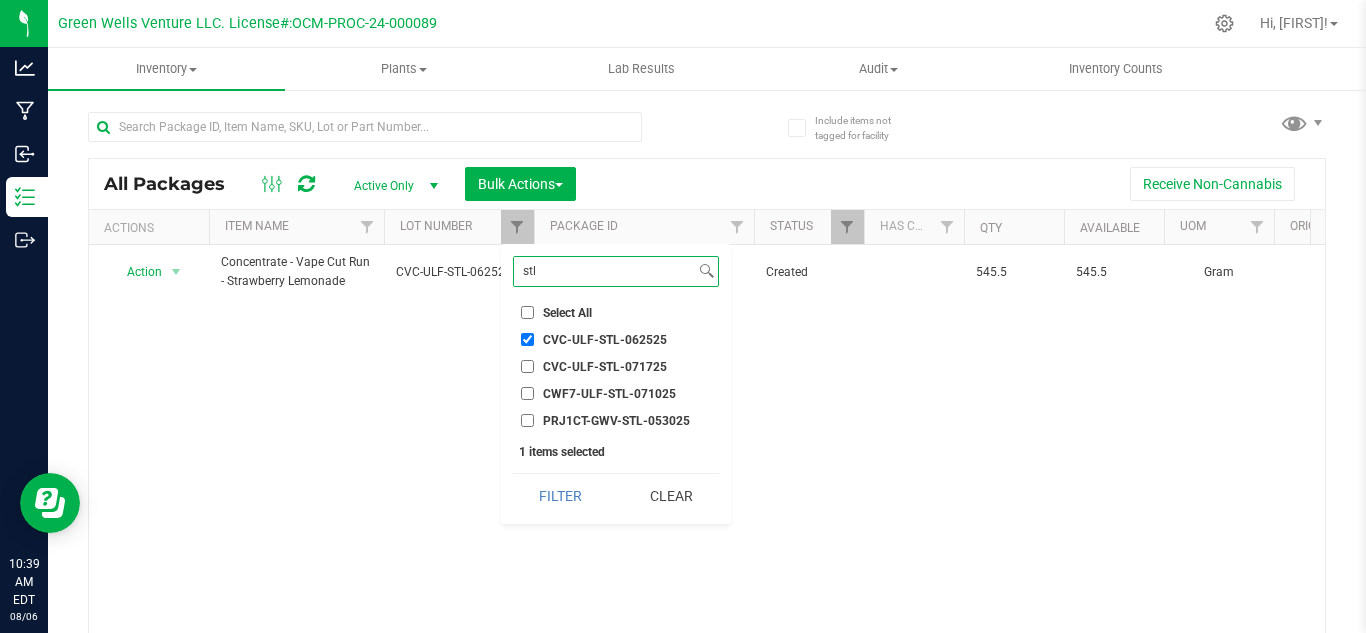 type on "stl" 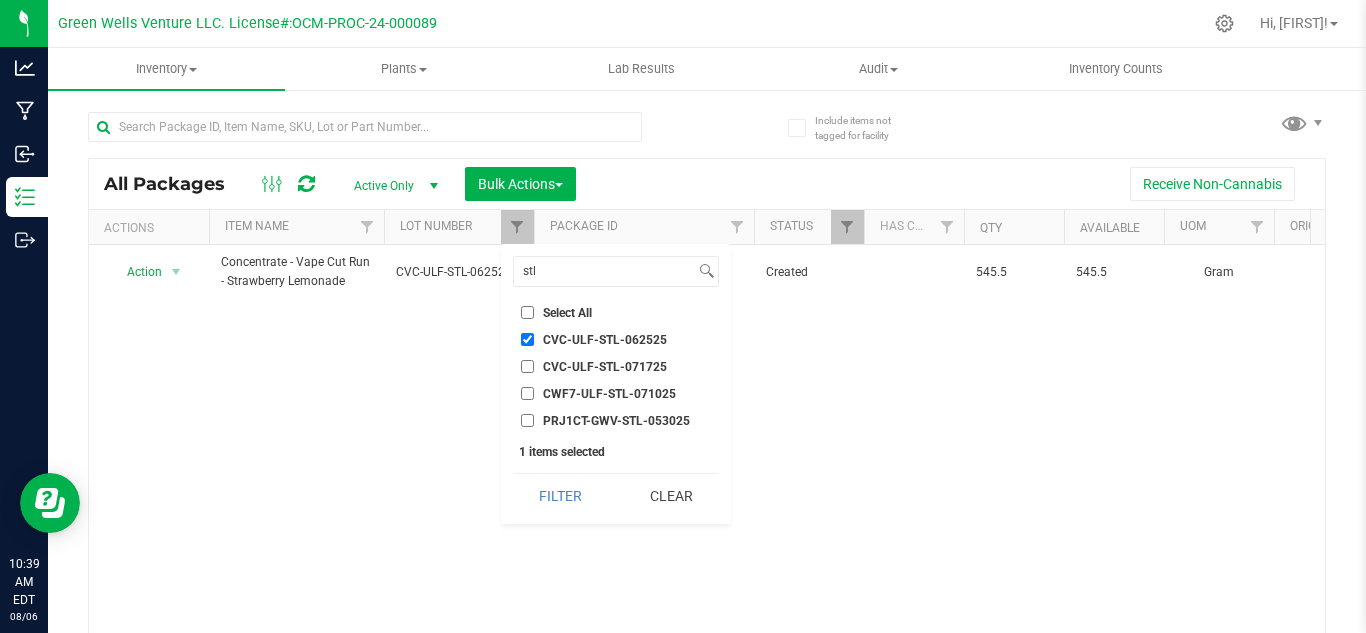 click on "CVC-ULF-STL-071725" at bounding box center (594, 366) 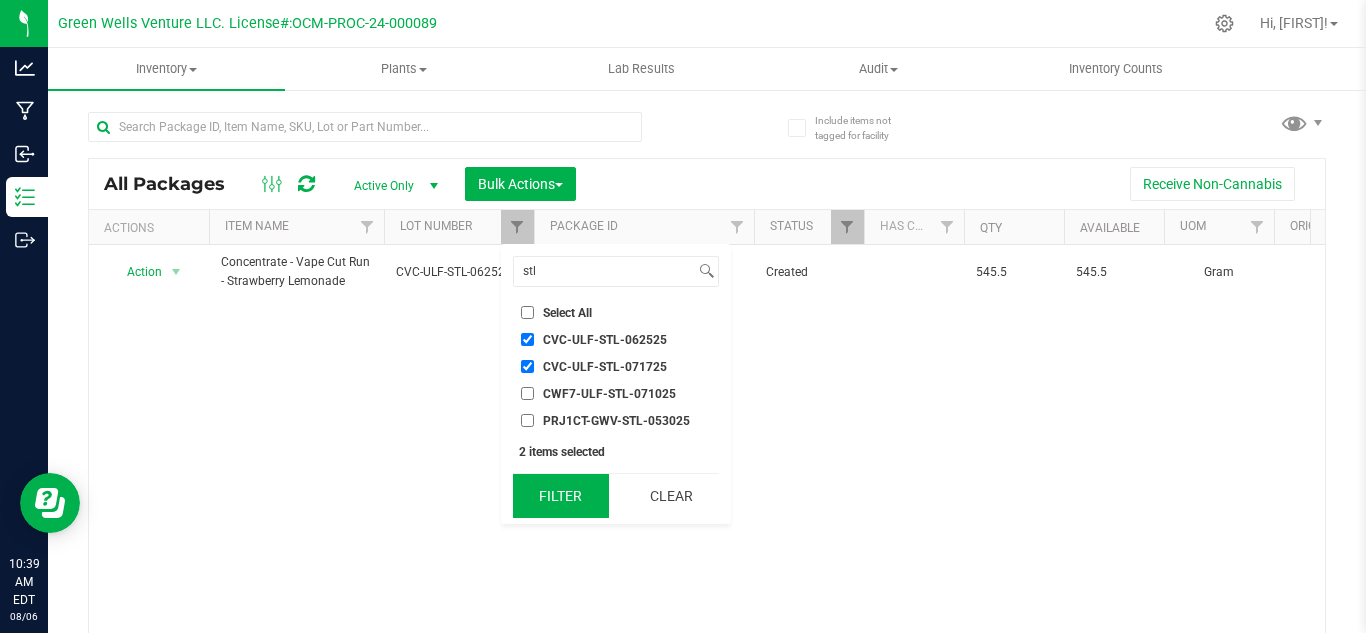 click on "Filter" at bounding box center (561, 496) 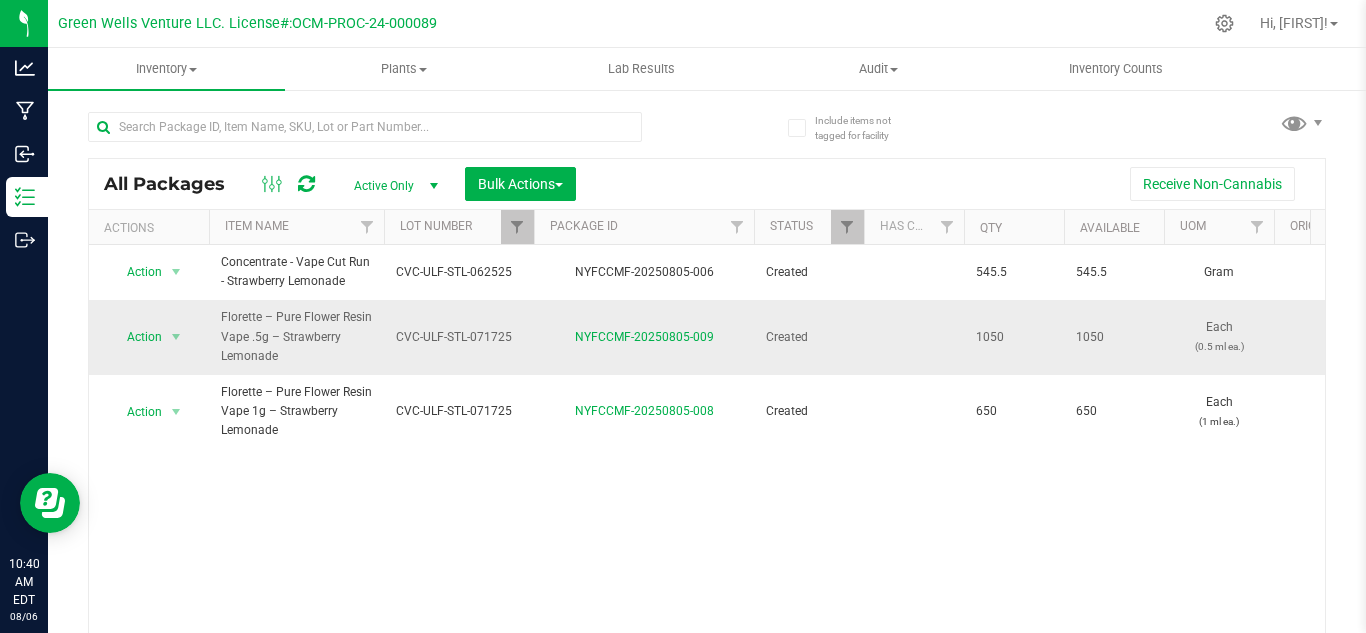 drag, startPoint x: 519, startPoint y: 334, endPoint x: 390, endPoint y: 333, distance: 129.00388 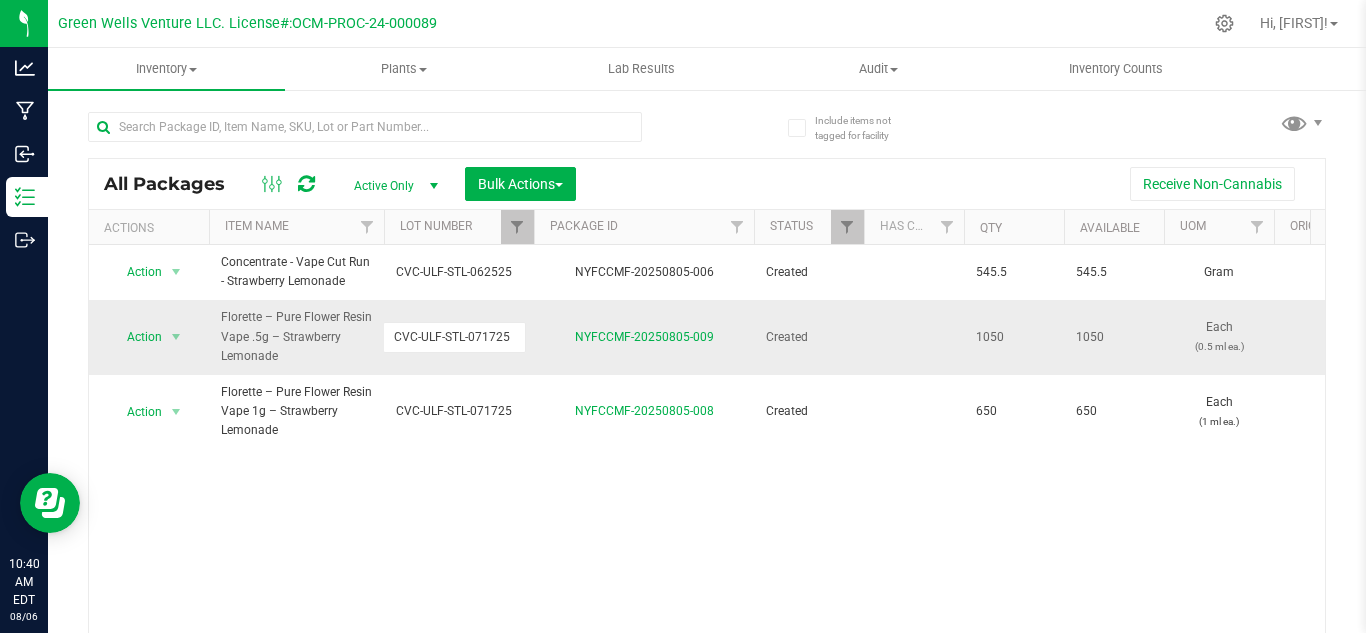 drag, startPoint x: 514, startPoint y: 333, endPoint x: 325, endPoint y: 334, distance: 189.00264 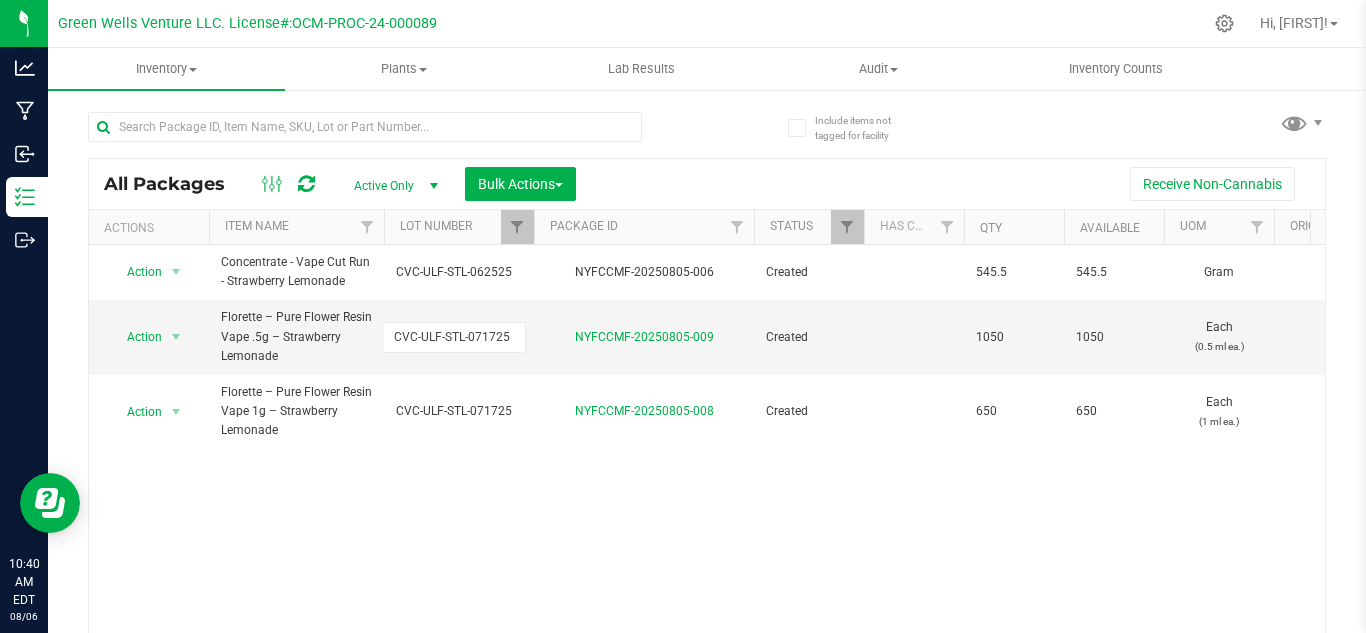 click on "Action Action Adjust qty Create package Edit attributes Global inventory Locate package Lock package Mark as sample Print package label Print product labels Record a lab result See history Take lab sample
Concentrate - Vape Cut Run - Strawberry Lemonade
[PRODUCT_CODE]
[PRODUCT_CODE]
Created
545.5
545.5
Gram
$0.06109 $0.00000
Finished Goods Vault
1.1.50.614.0
$33.32 $33.32 $0.00 [MONTH] 5, 2025 [TIME]
Now" at bounding box center (707, 444) 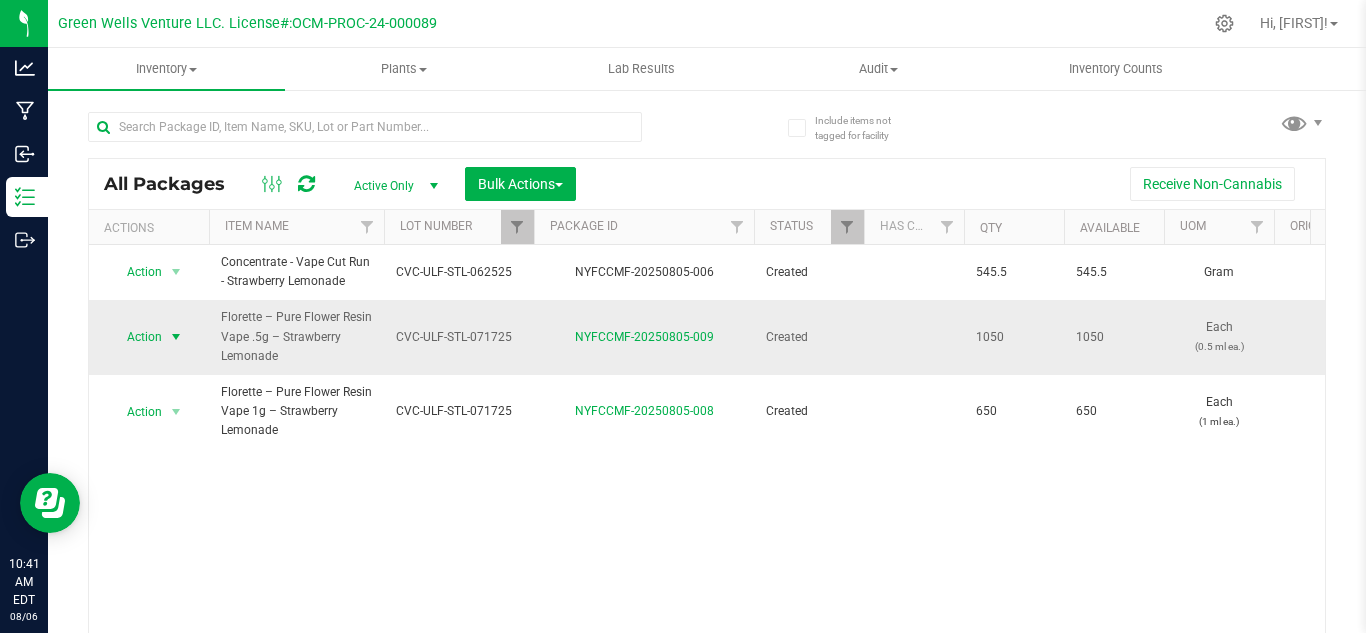 click on "Action" at bounding box center (136, 337) 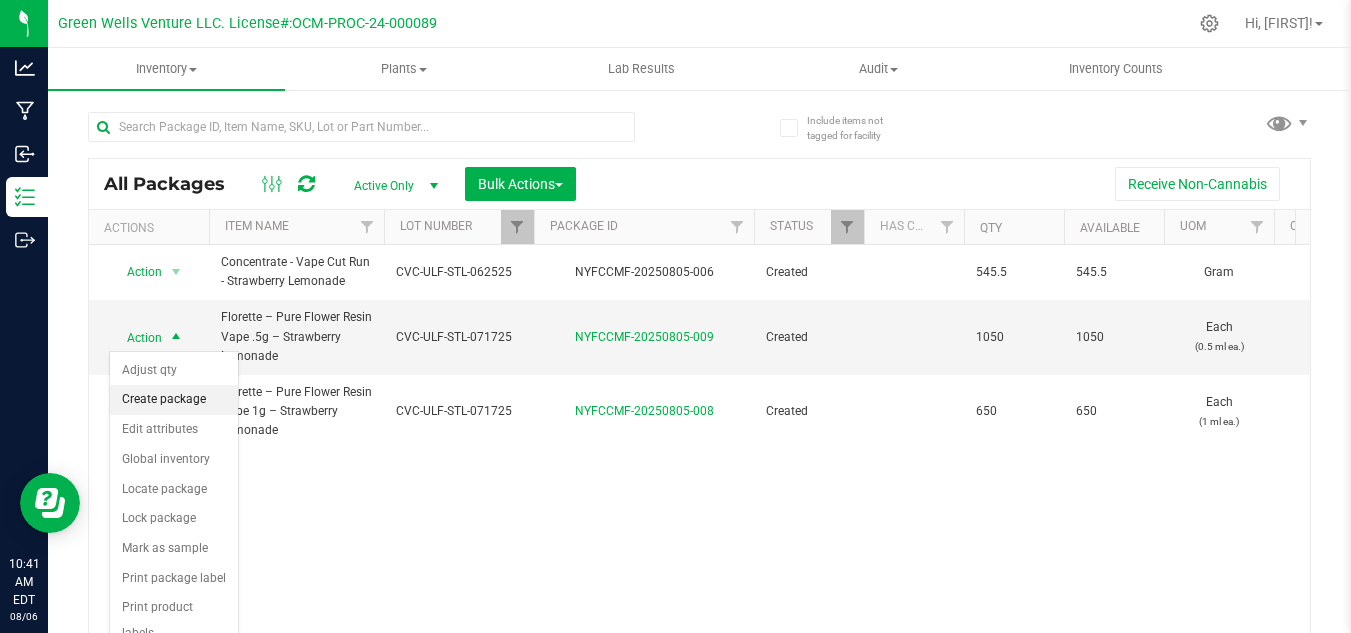 click on "Create package" at bounding box center (174, 400) 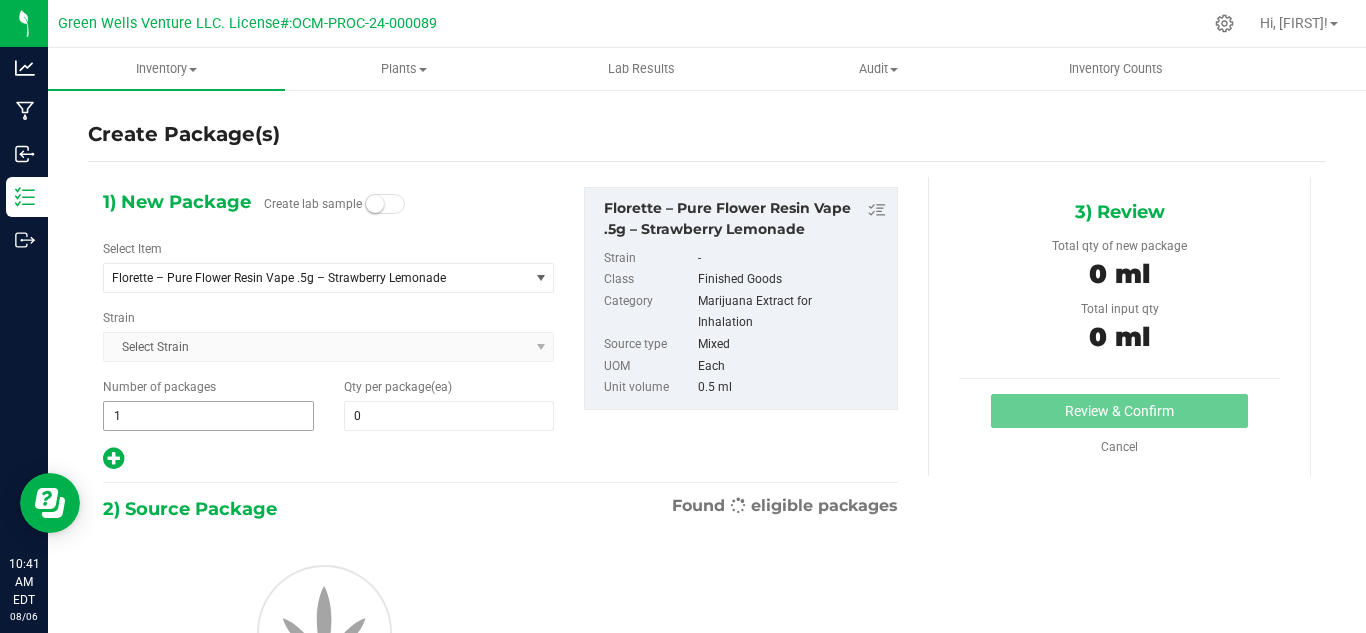 type on "0" 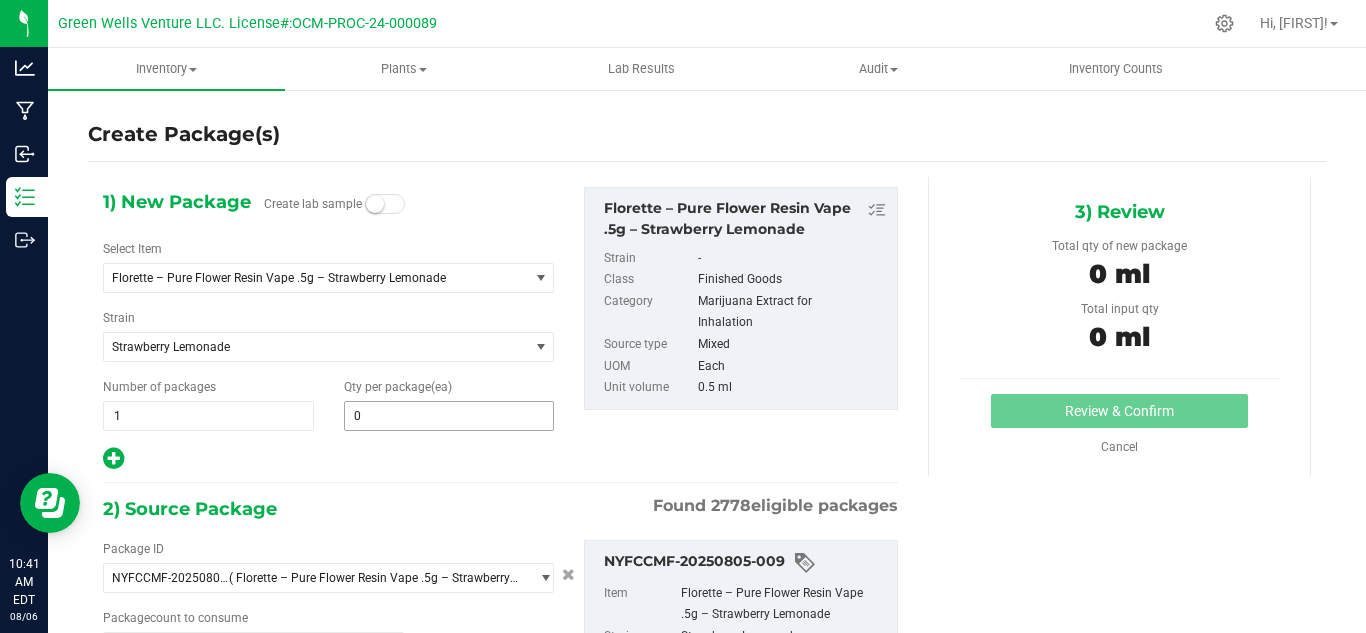 type on "0 ea" 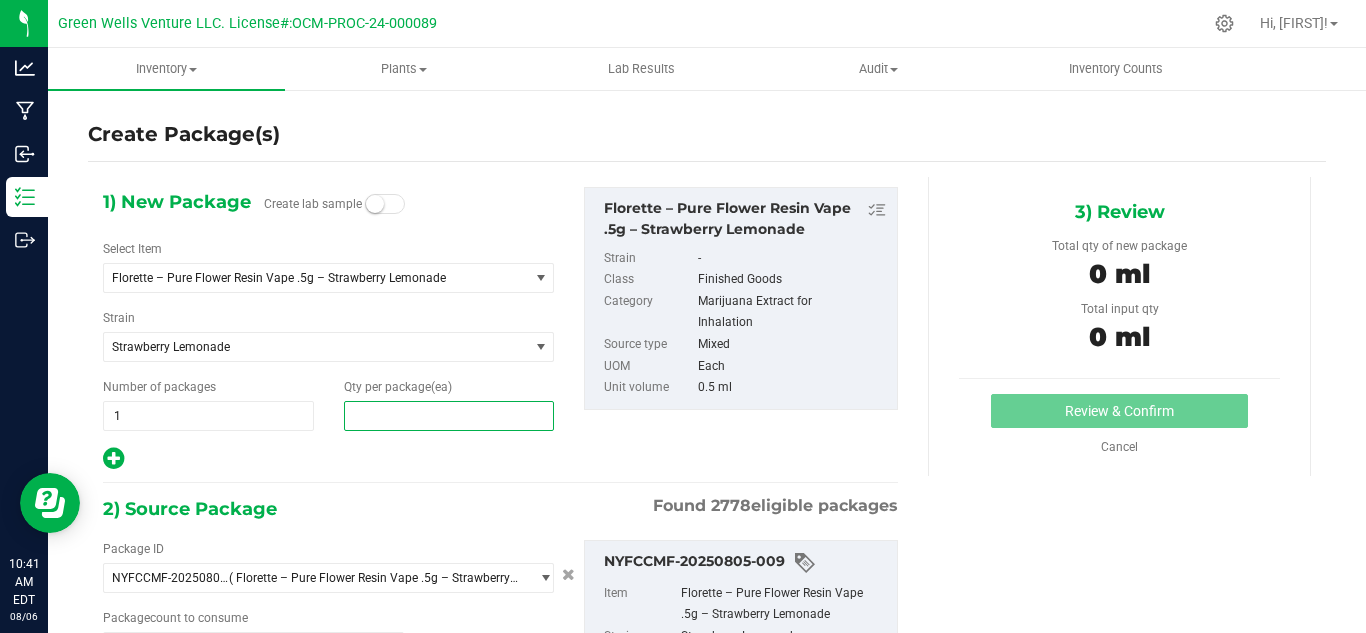 type on "8" 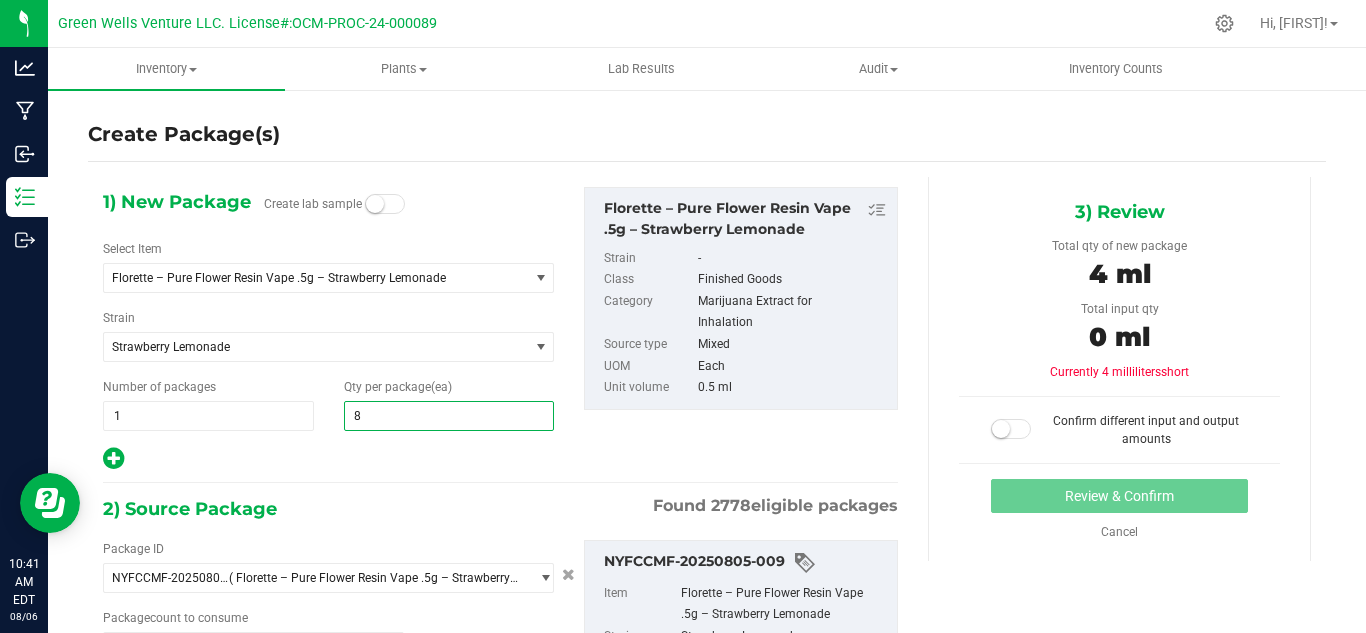 scroll, scrollTop: 234, scrollLeft: 0, axis: vertical 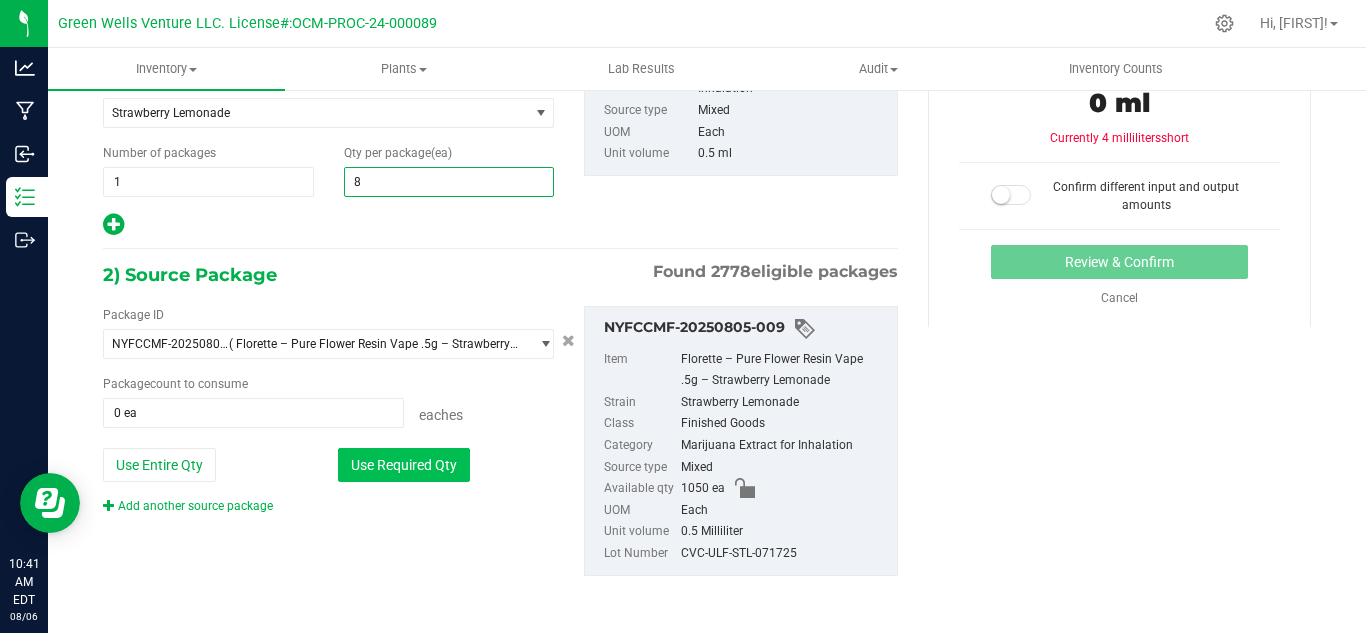 type on "8" 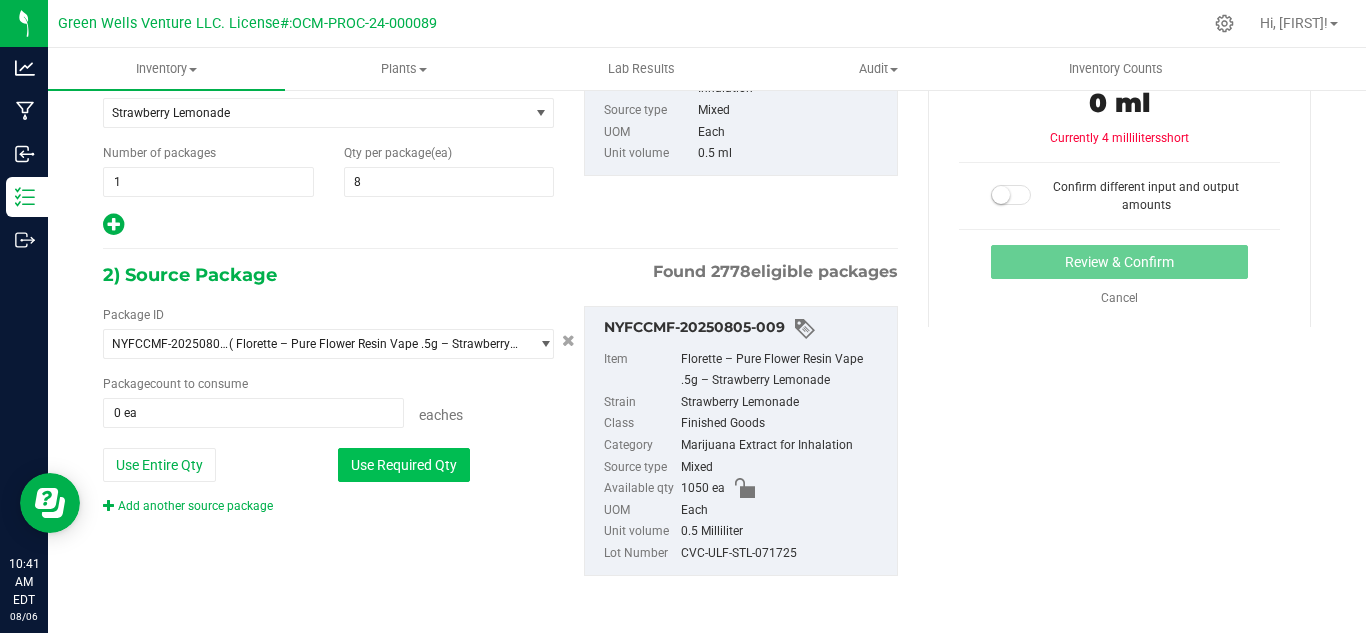 click on "Use Required Qty" at bounding box center (404, 465) 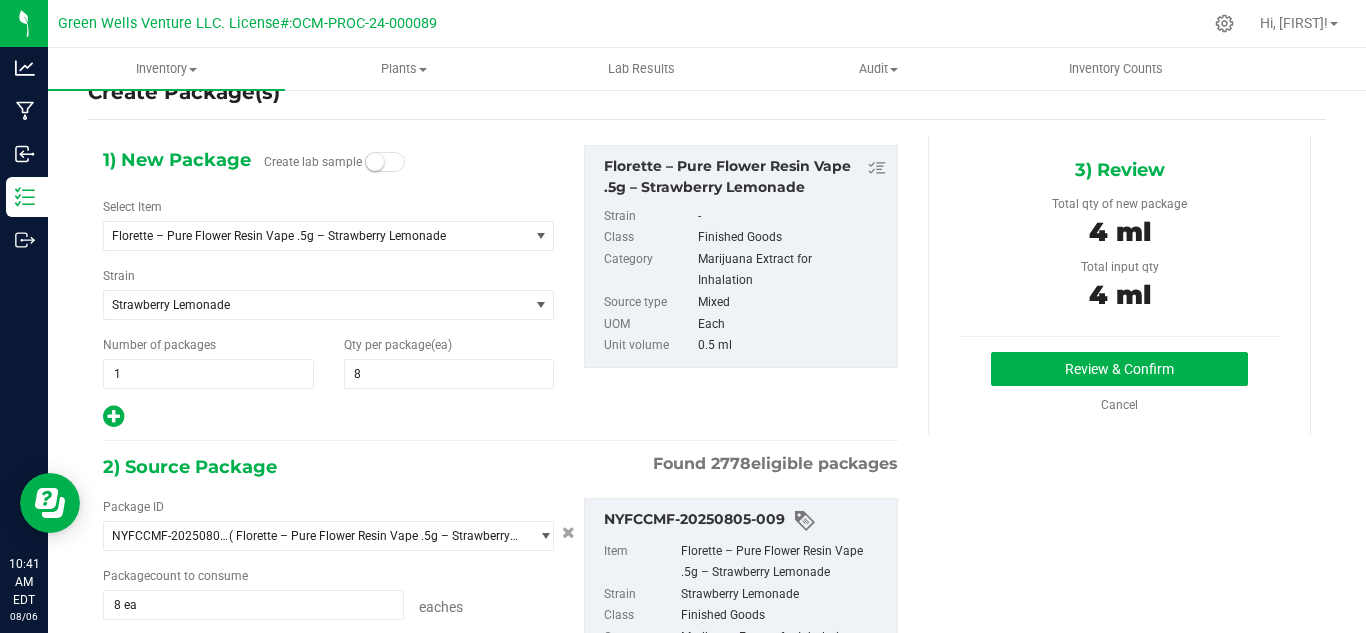 scroll, scrollTop: 34, scrollLeft: 0, axis: vertical 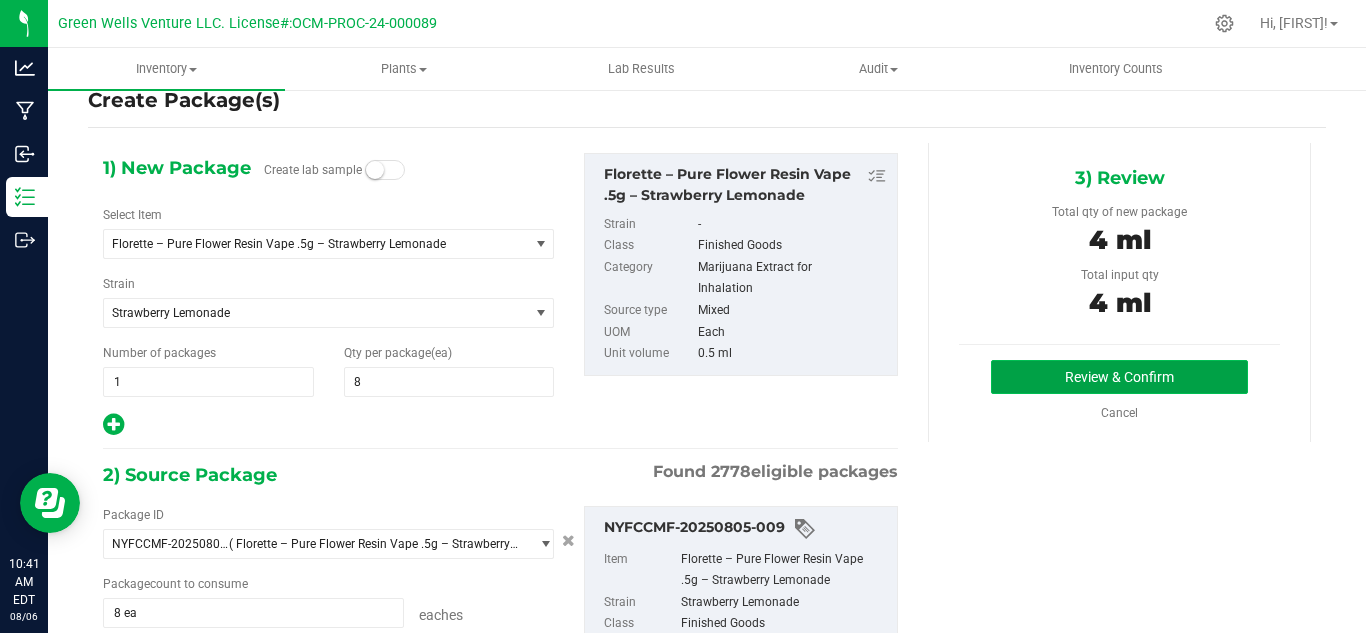 click on "Review & Confirm" at bounding box center (1119, 377) 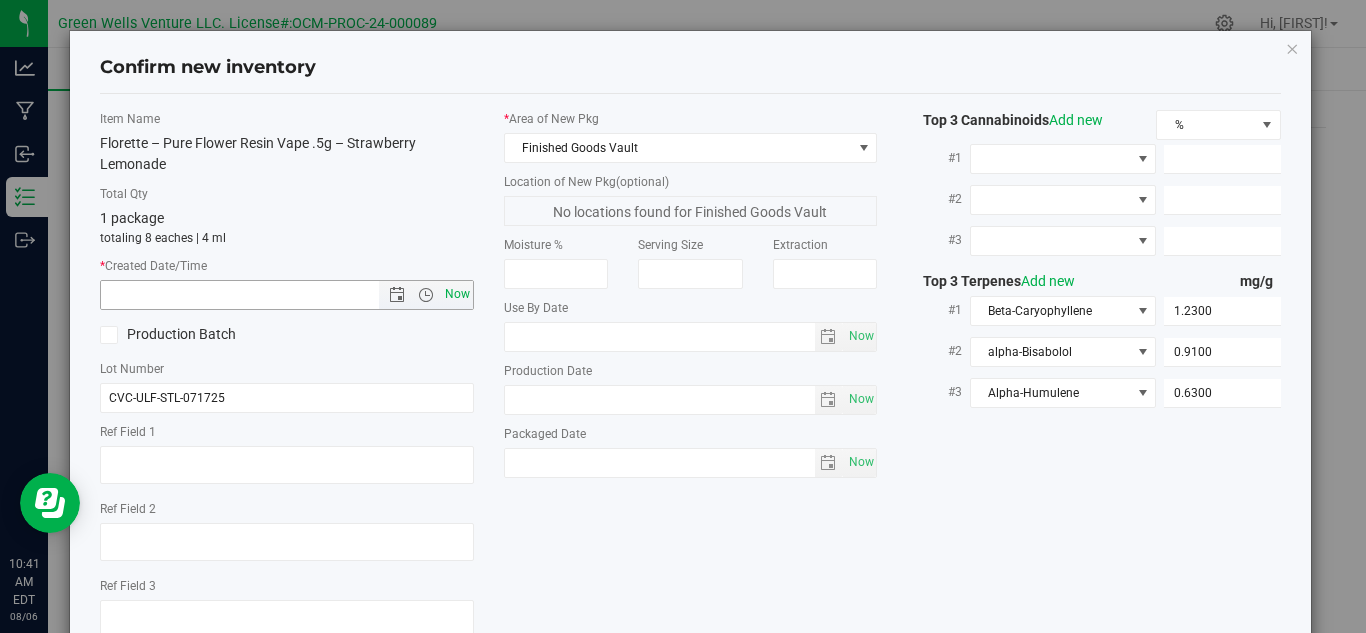 click on "Now" at bounding box center (457, 294) 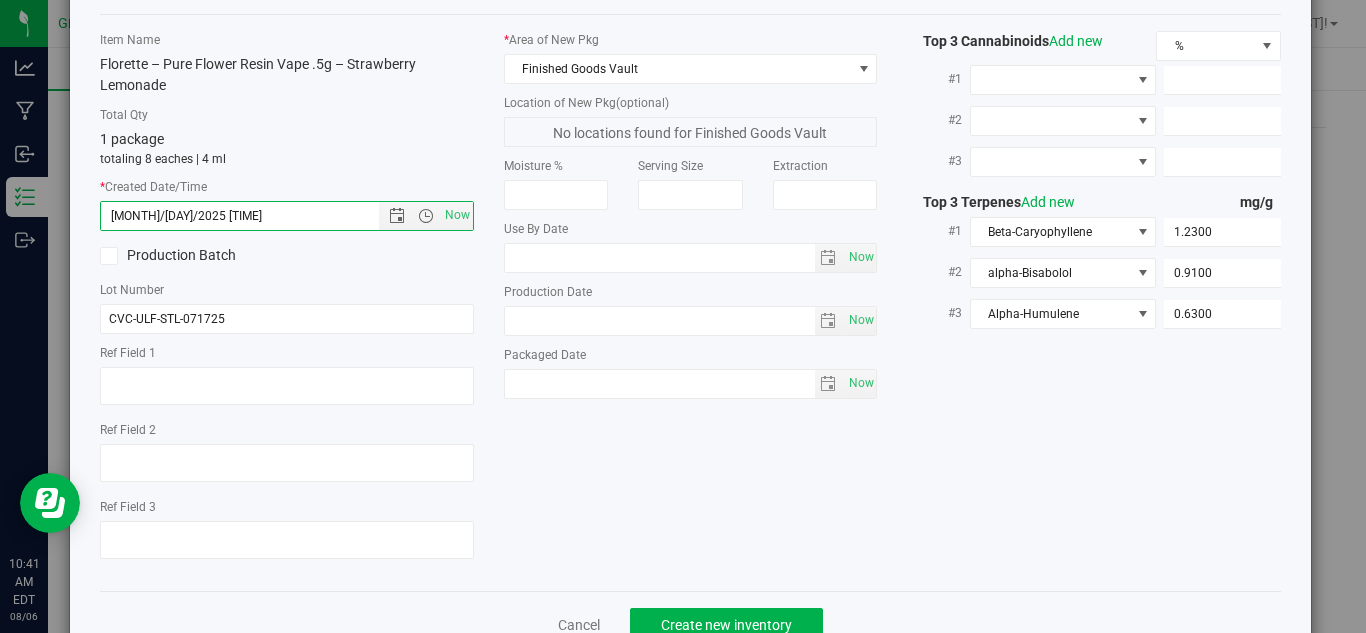 scroll, scrollTop: 135, scrollLeft: 0, axis: vertical 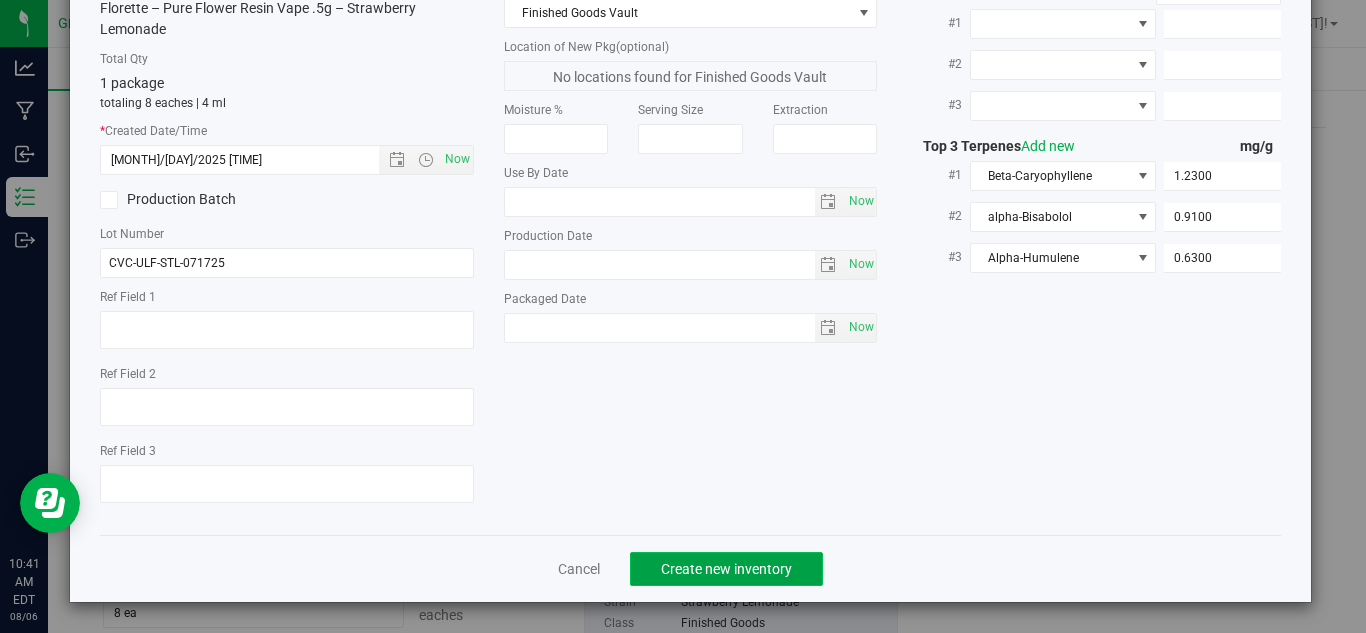 click on "Create new inventory" 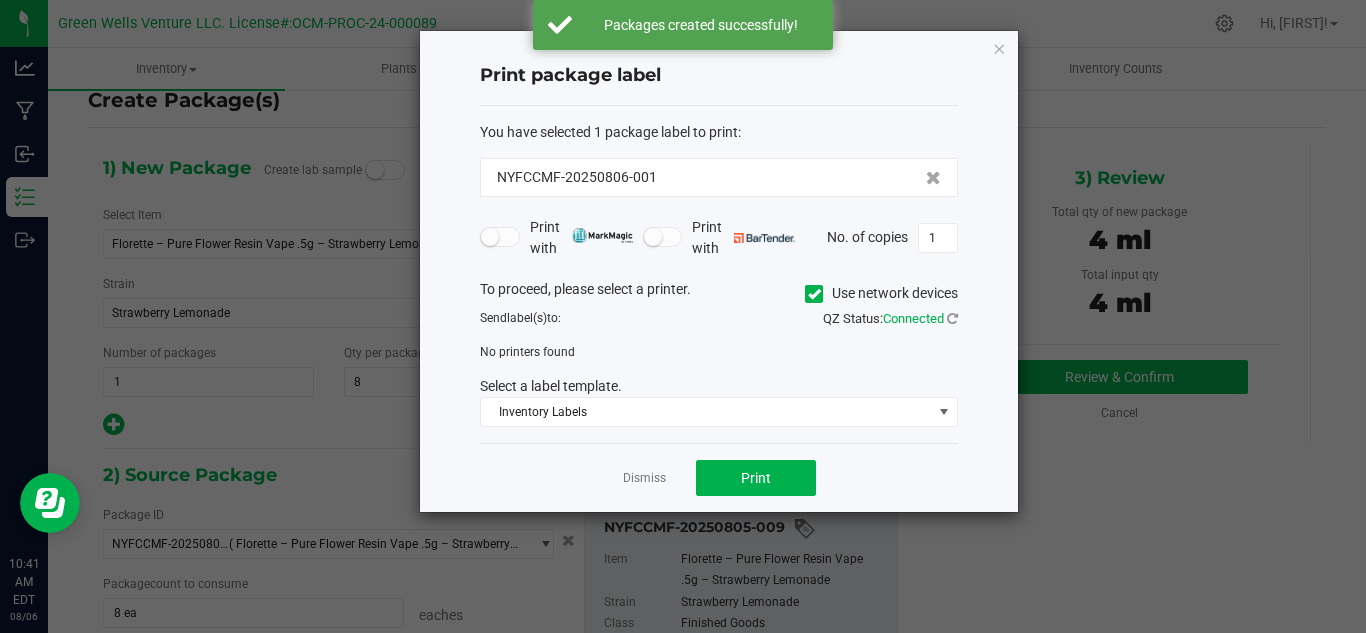 drag, startPoint x: 660, startPoint y: 171, endPoint x: 452, endPoint y: 175, distance: 208.03845 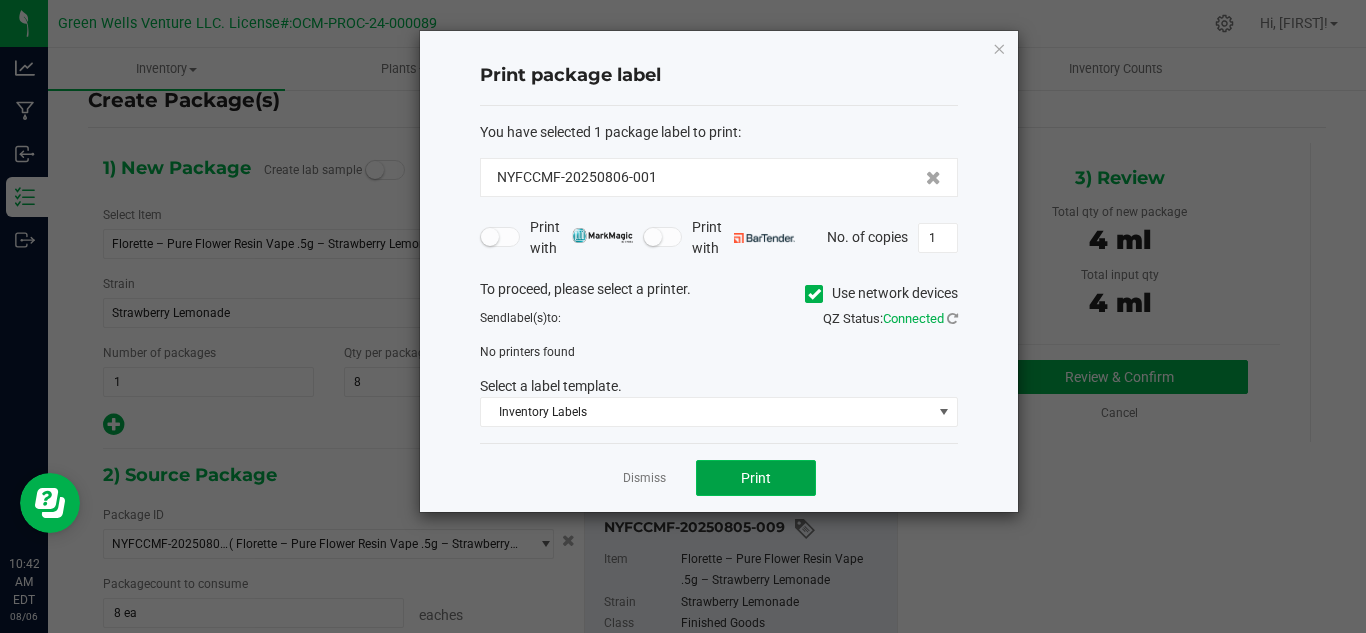 click on "Print" 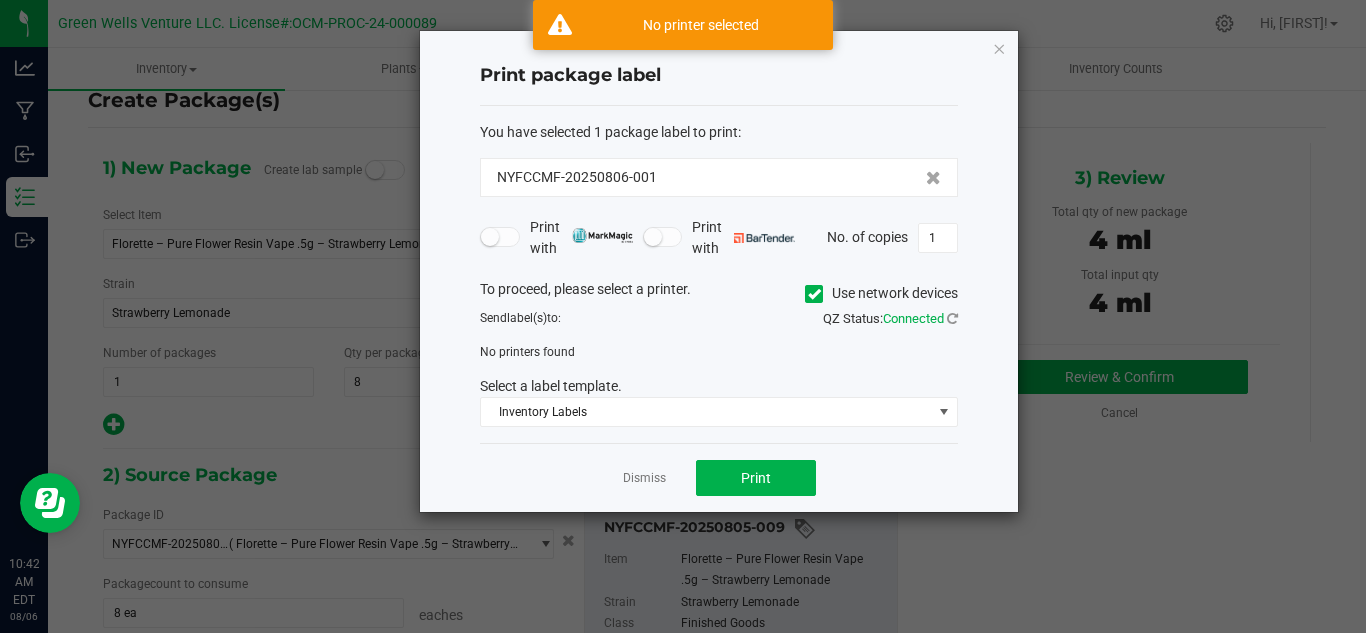 click on "Use network devices" 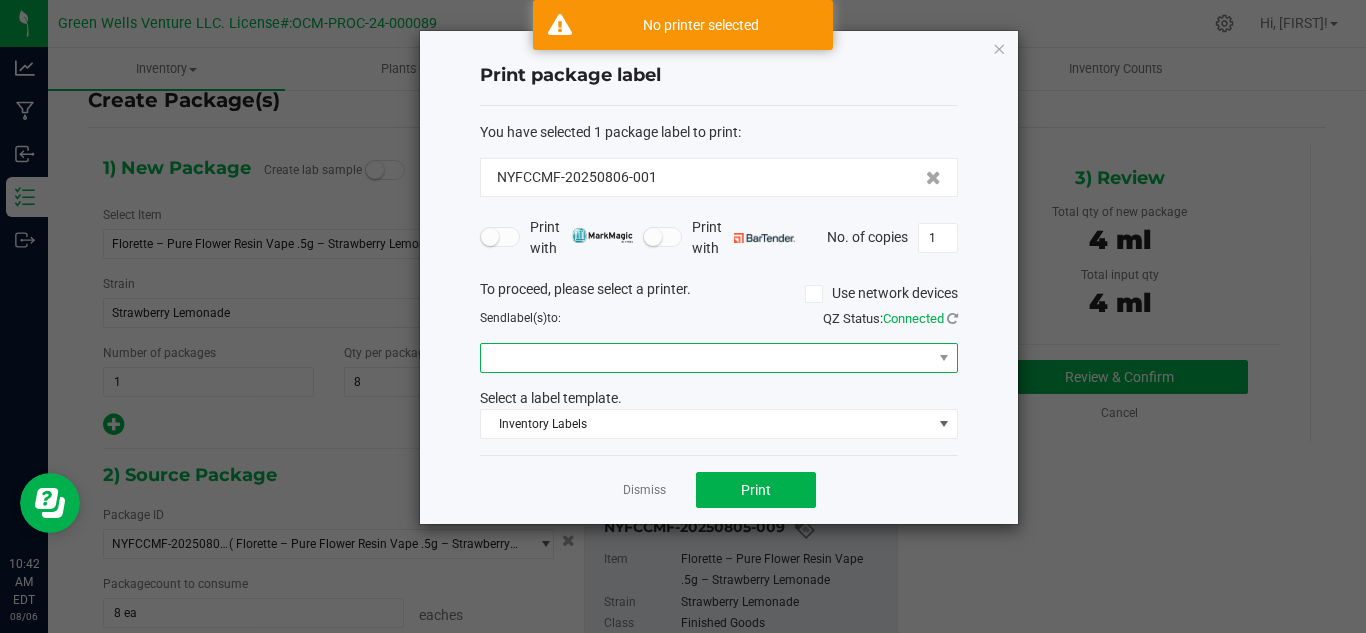 click at bounding box center (706, 358) 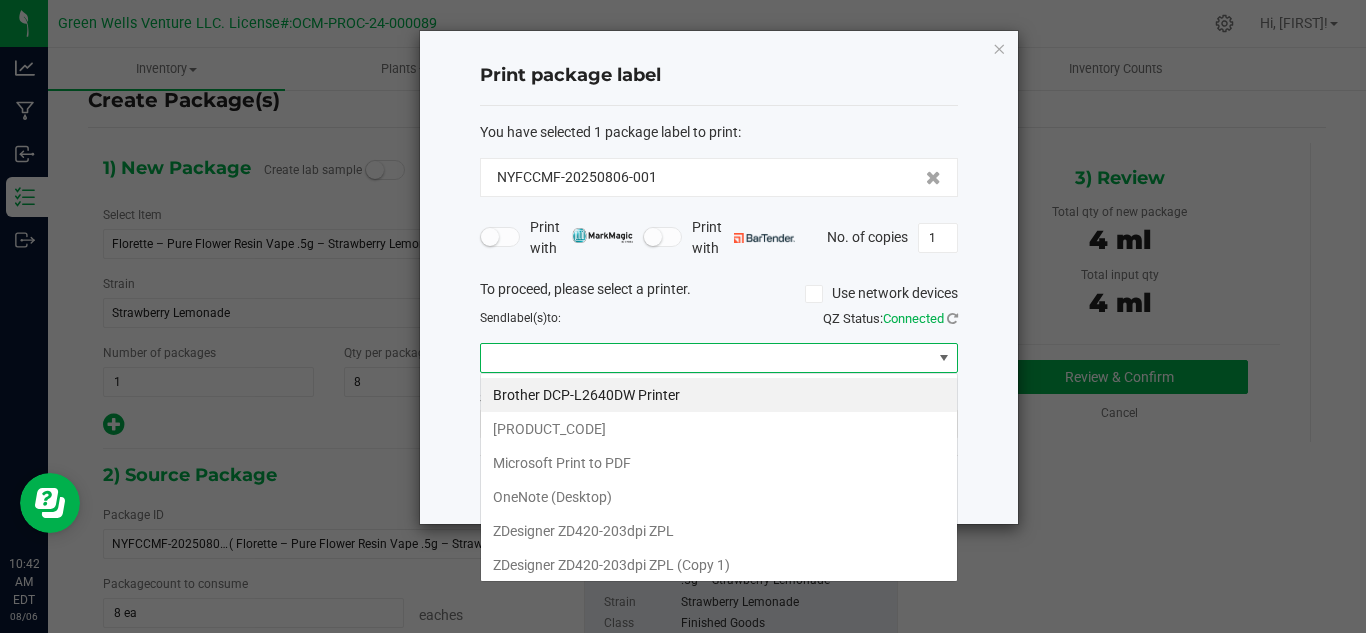 scroll, scrollTop: 99970, scrollLeft: 99522, axis: both 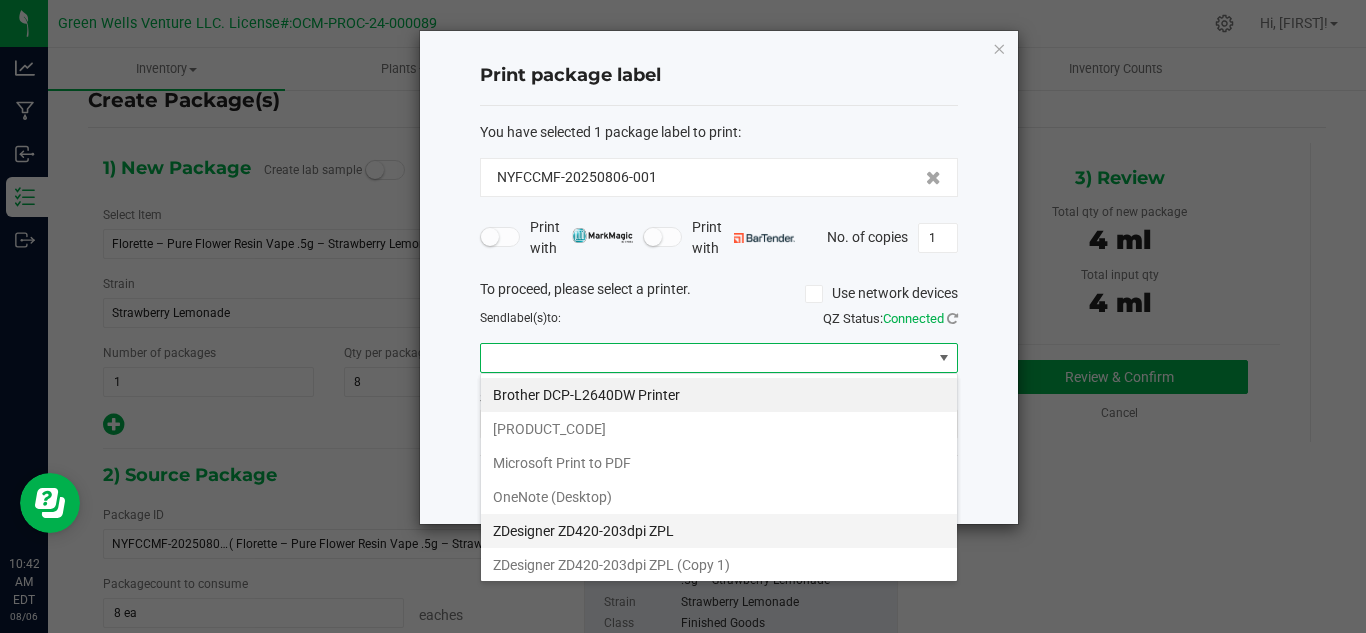 click on "ZDesigner ZD420-203dpi ZPL" at bounding box center [719, 531] 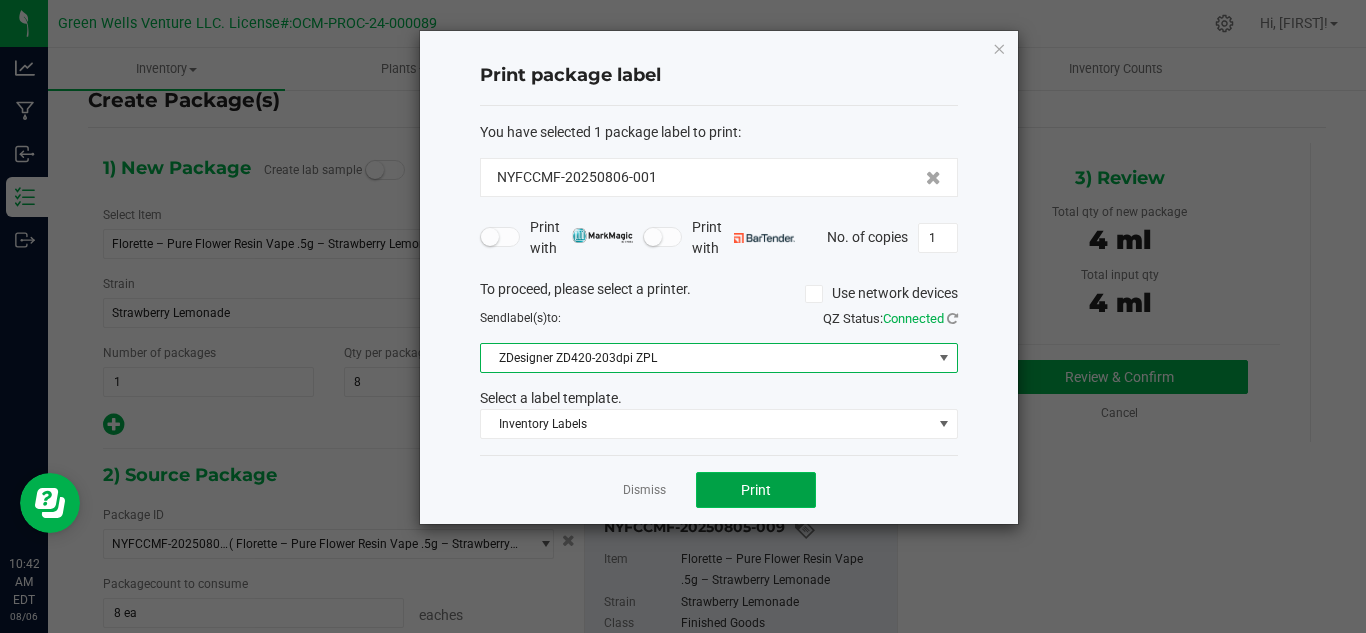 click on "Print" 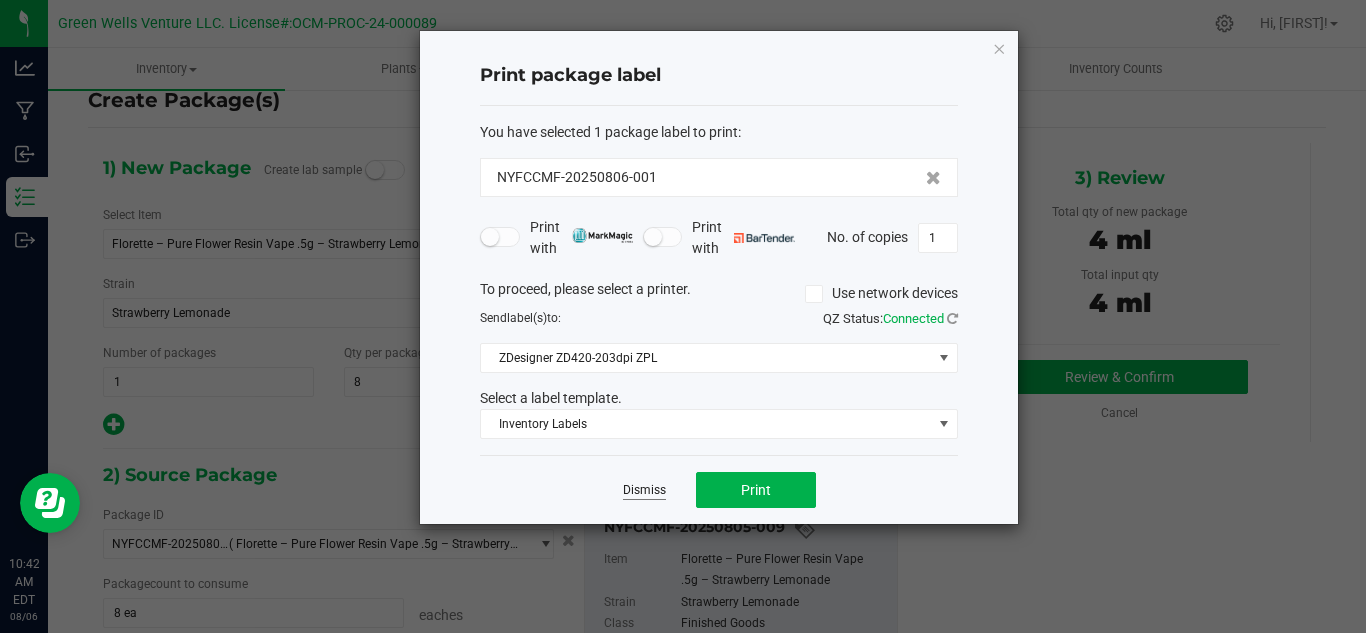 click on "Dismiss" 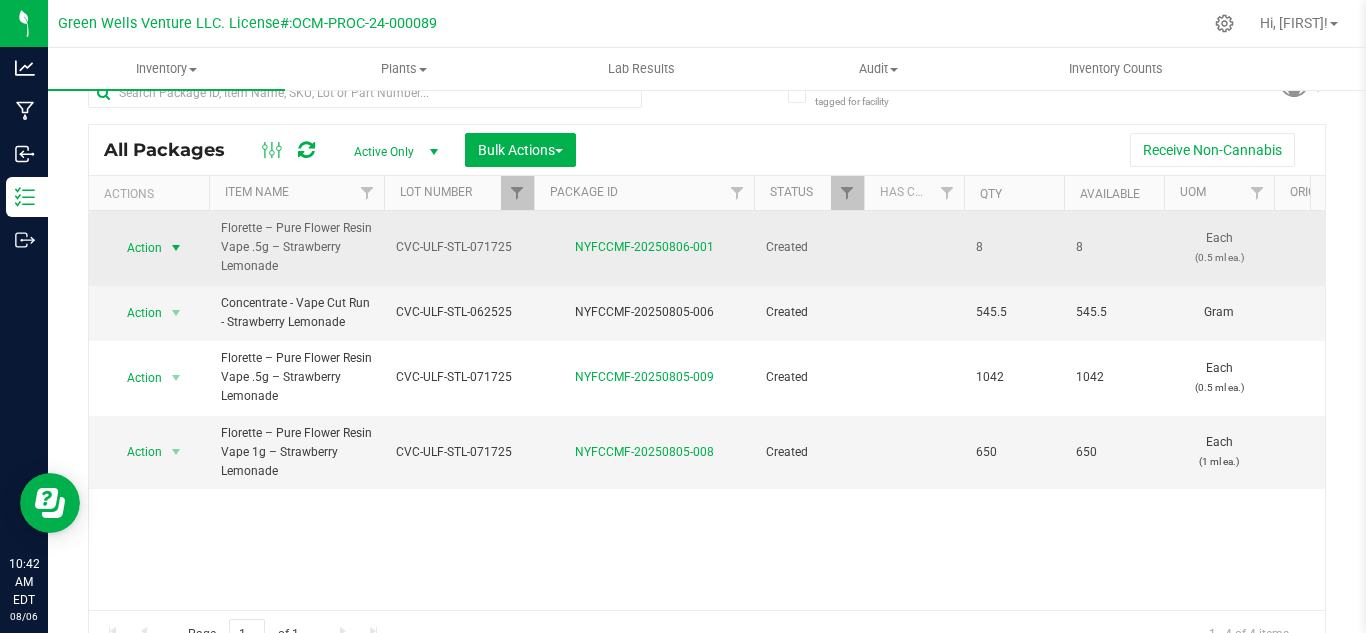 click on "Action" at bounding box center (136, 248) 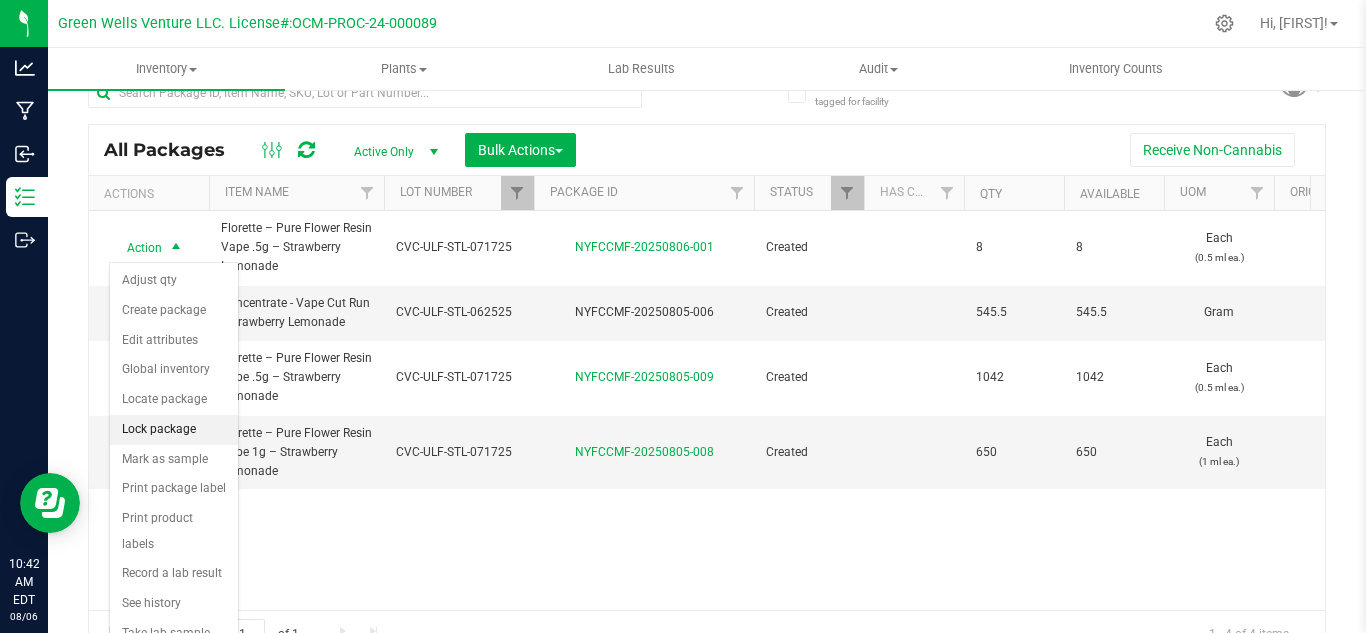 click on "Lock package" at bounding box center [174, 430] 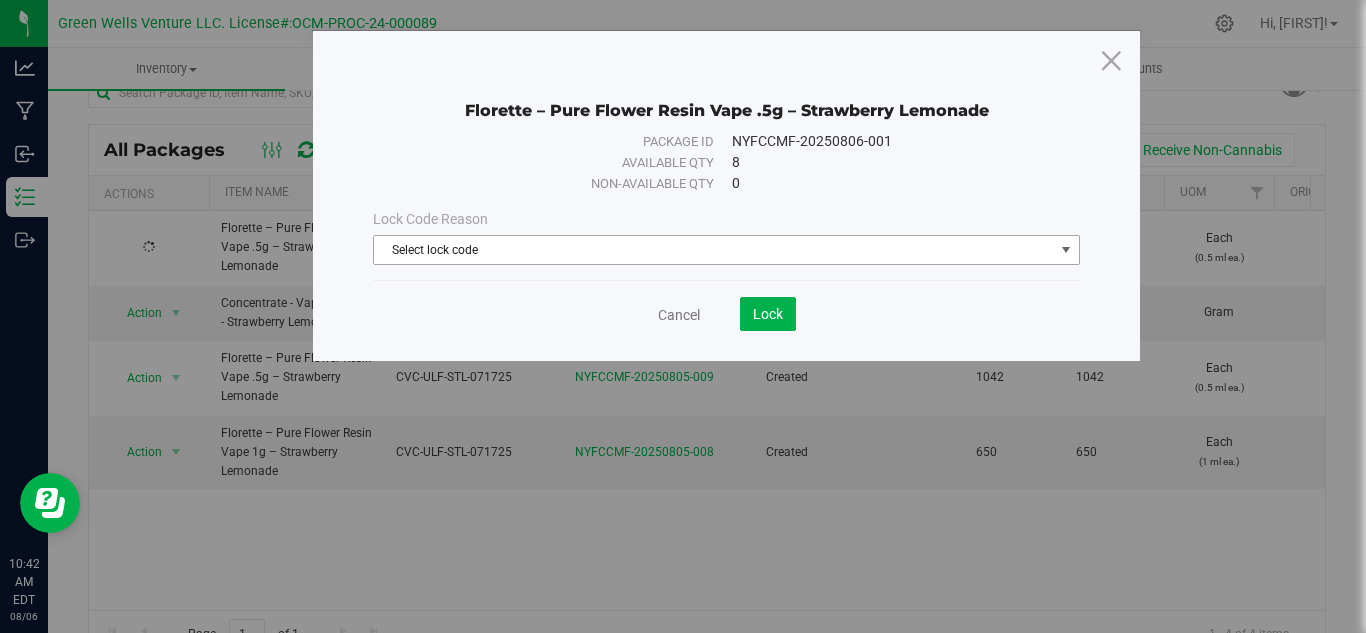 click on "Select lock code" at bounding box center [714, 250] 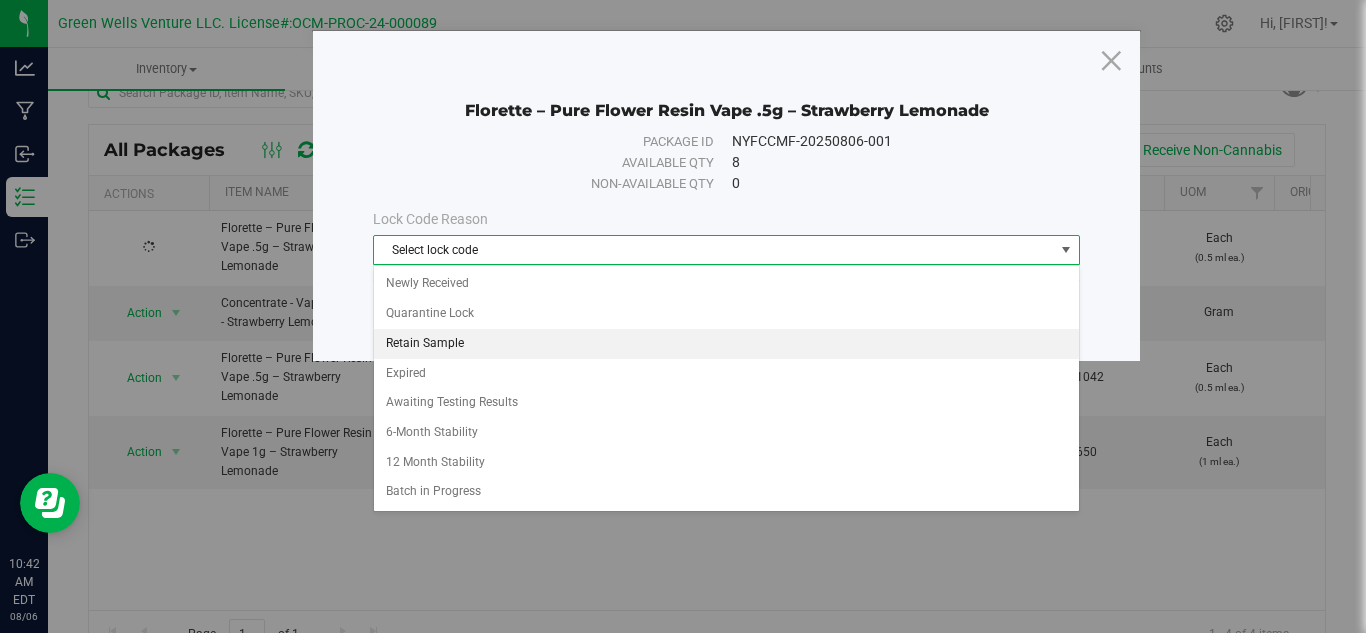 click on "Retain Sample" at bounding box center (726, 344) 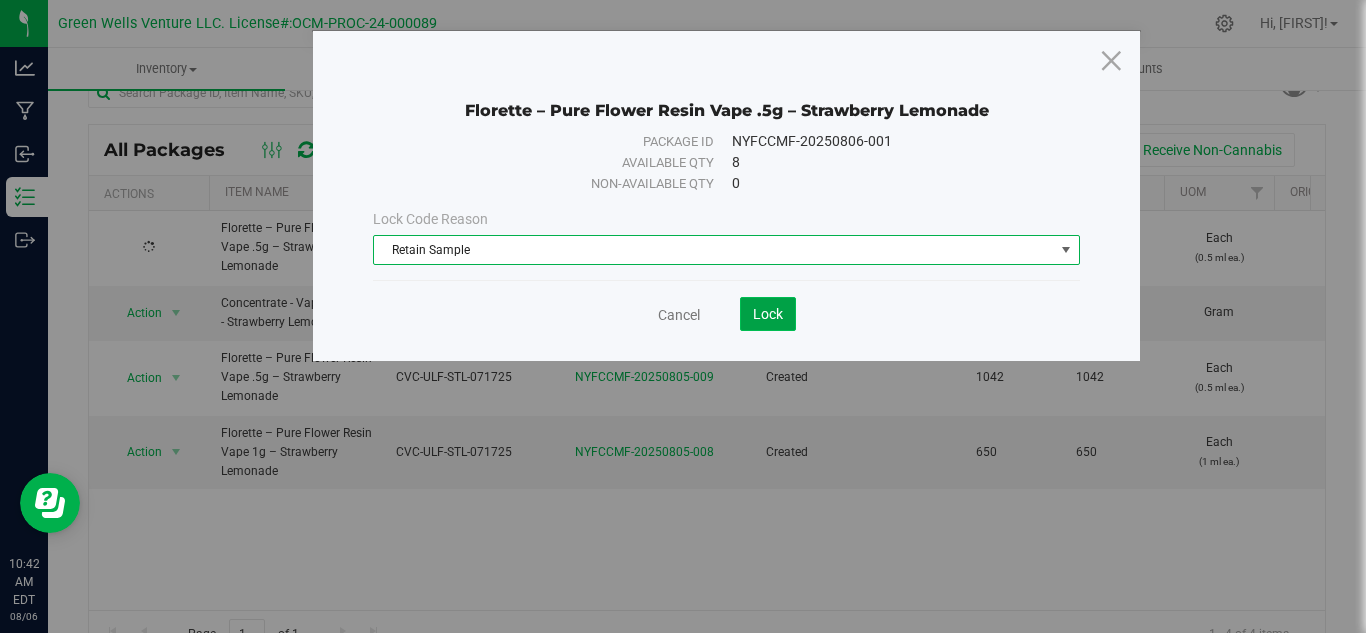 click on "Lock" 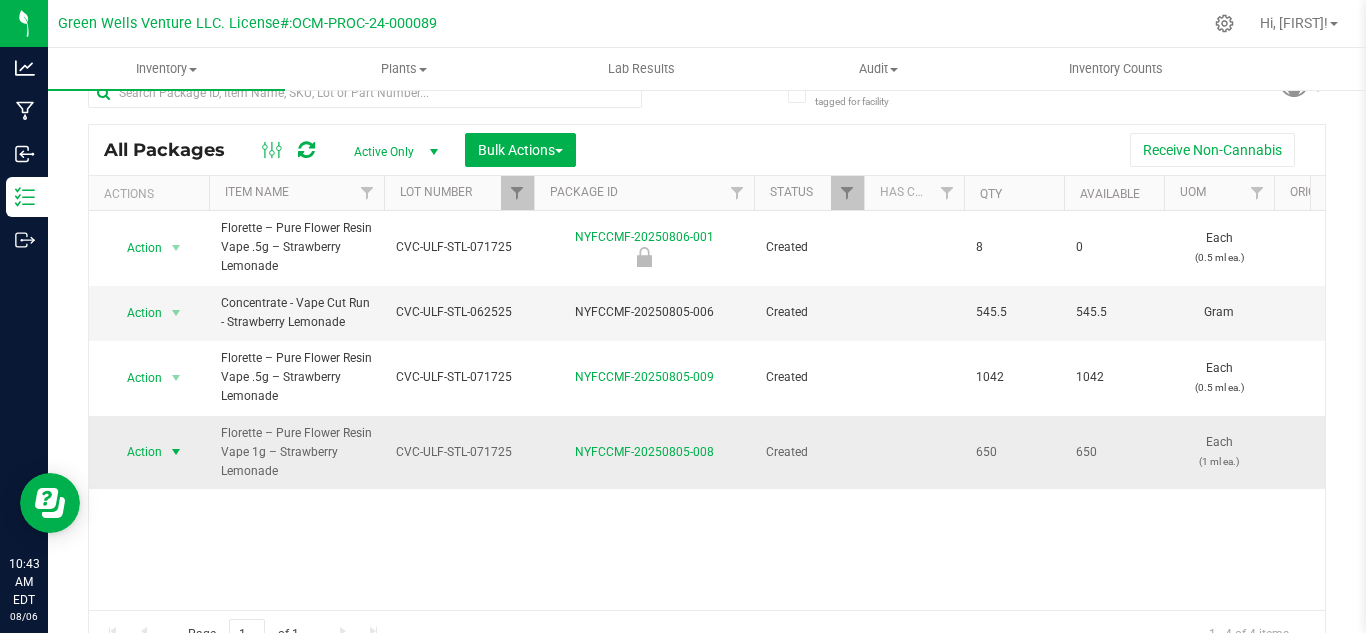 click on "Action" at bounding box center (136, 452) 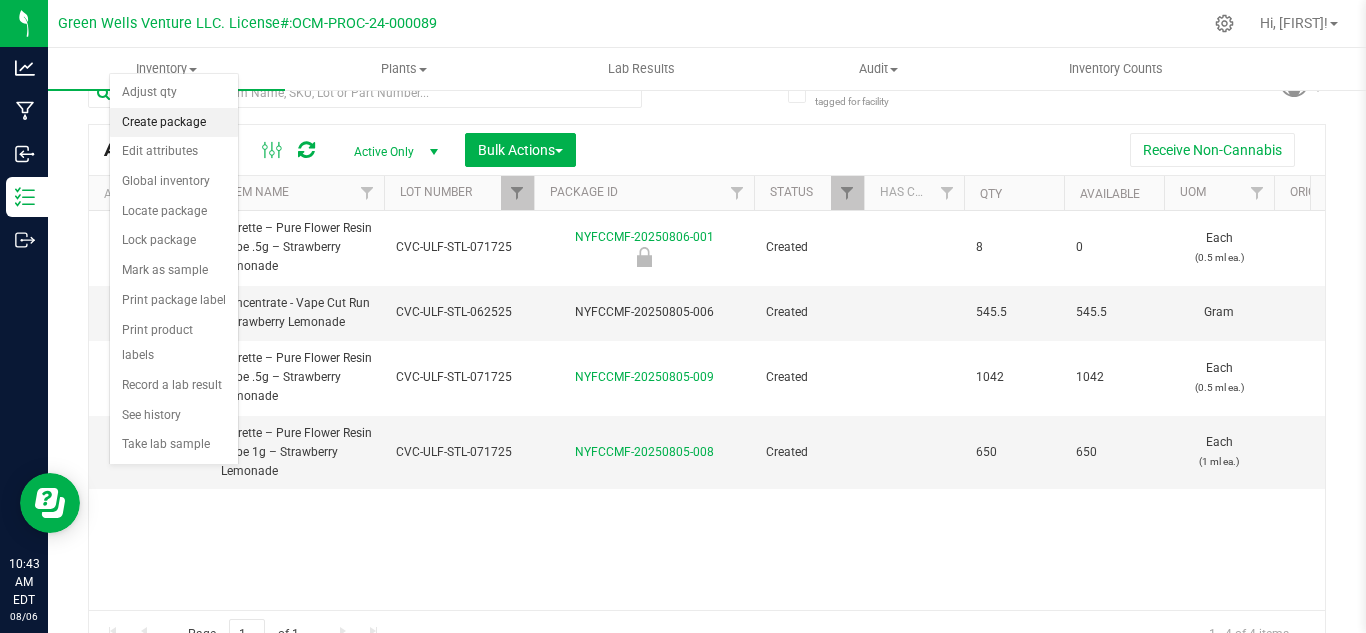 click on "Create package" at bounding box center [174, 123] 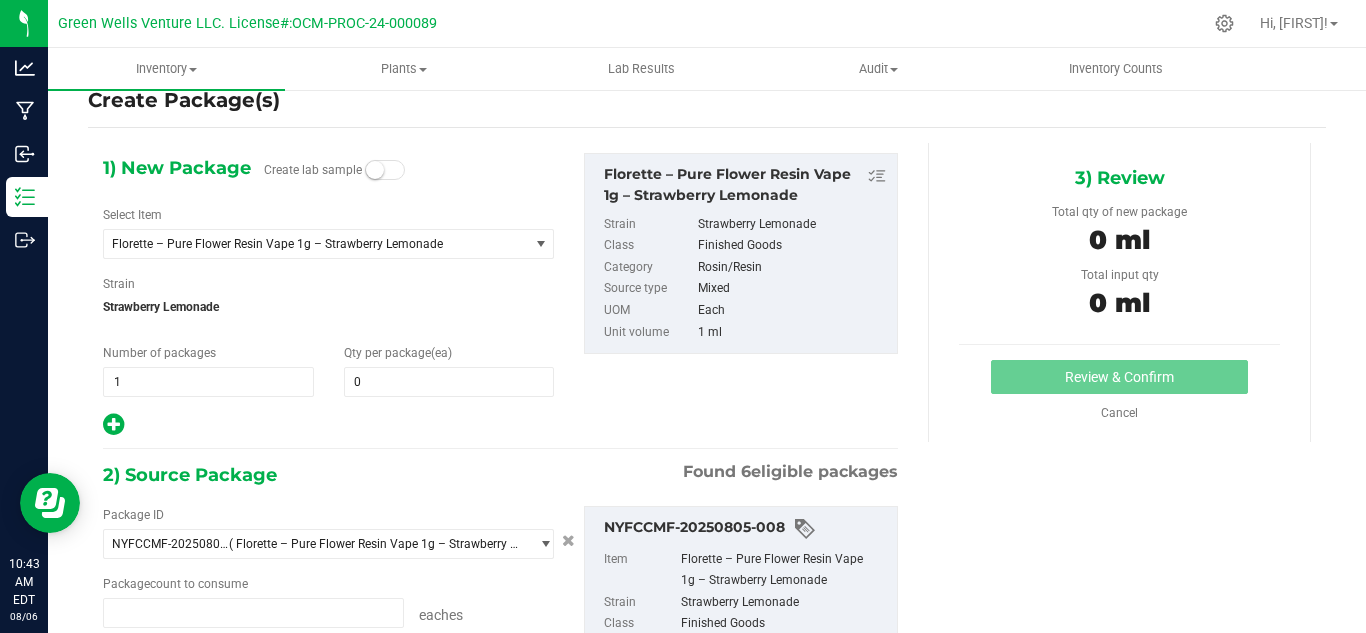 type on "0 ea" 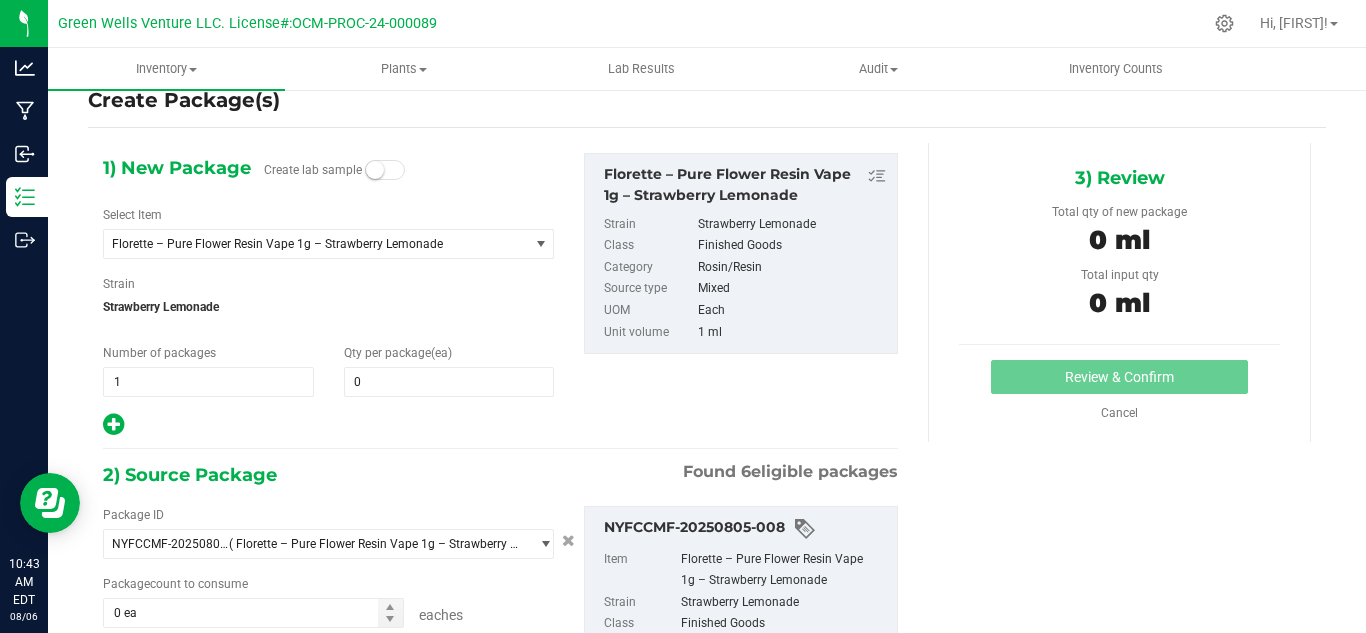 click on "Qty per package
(ea)
0 0" at bounding box center [449, 370] 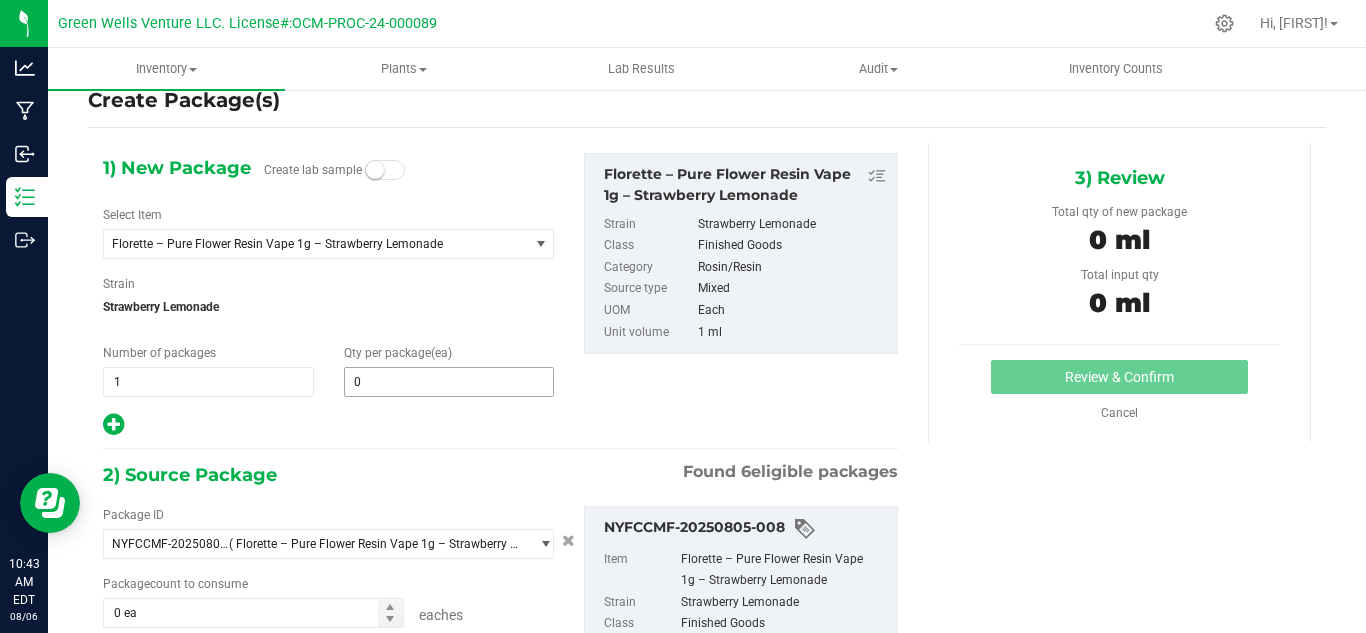 type 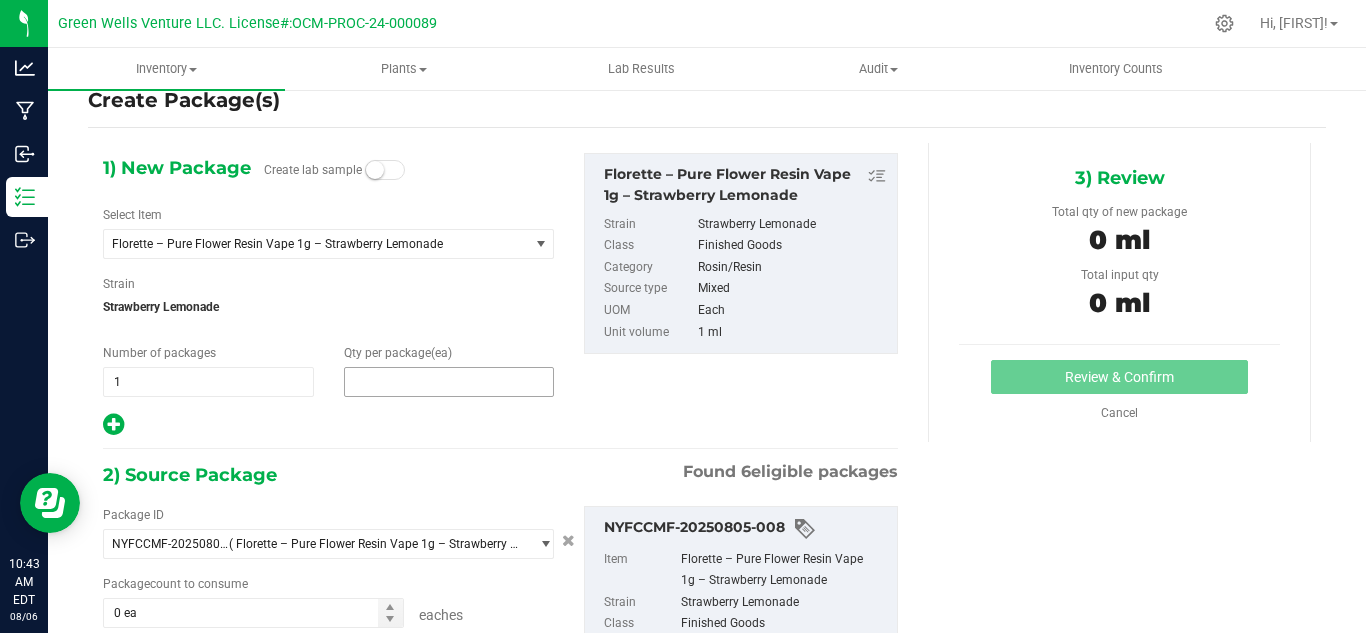click at bounding box center [449, 382] 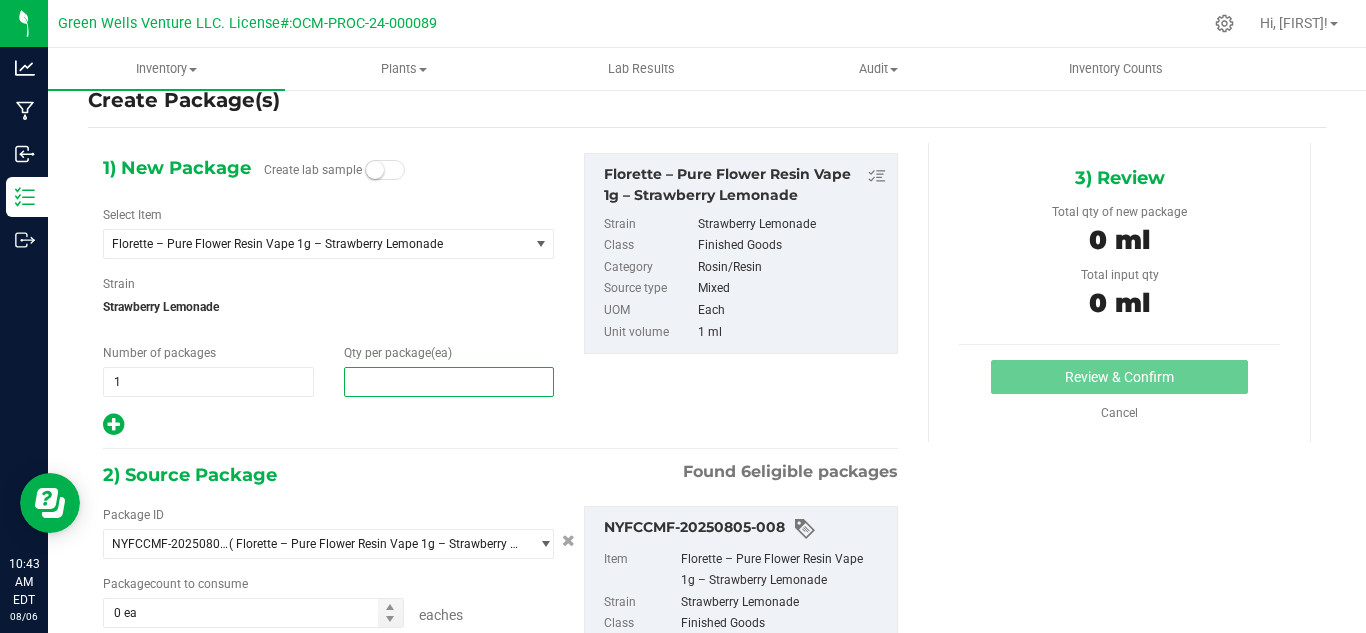 type on "8" 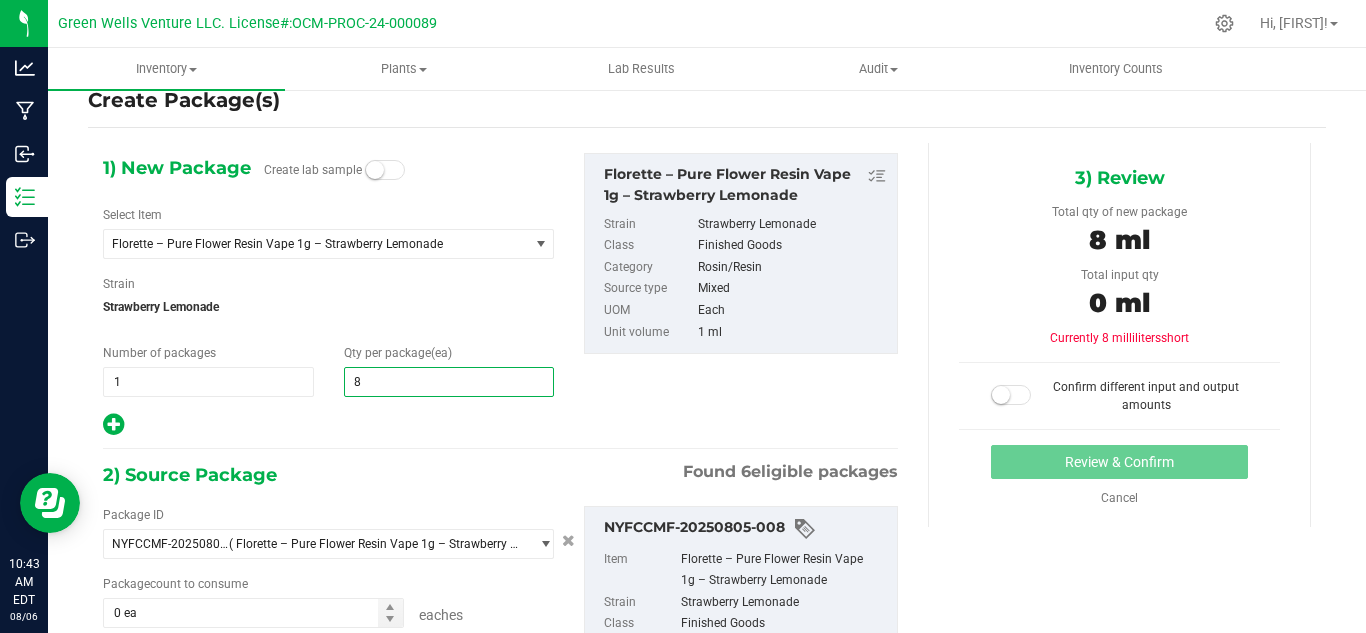 scroll, scrollTop: 134, scrollLeft: 0, axis: vertical 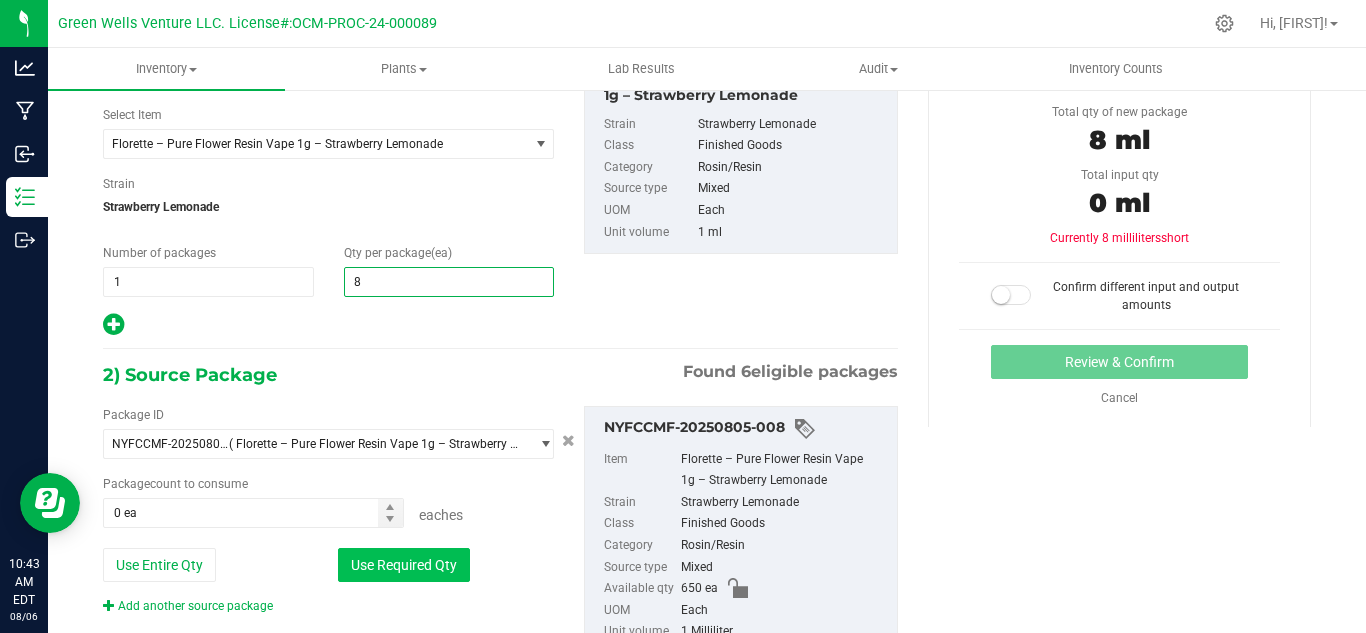 type on "8" 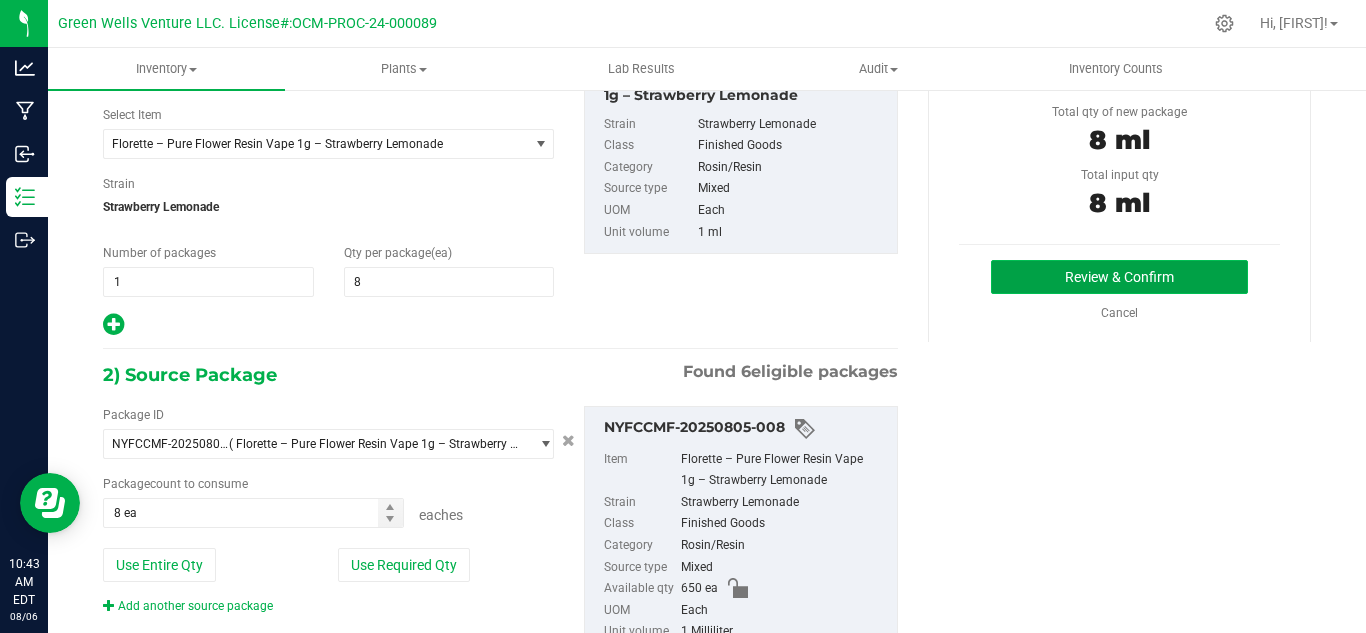 click on "Review & Confirm" at bounding box center (1119, 277) 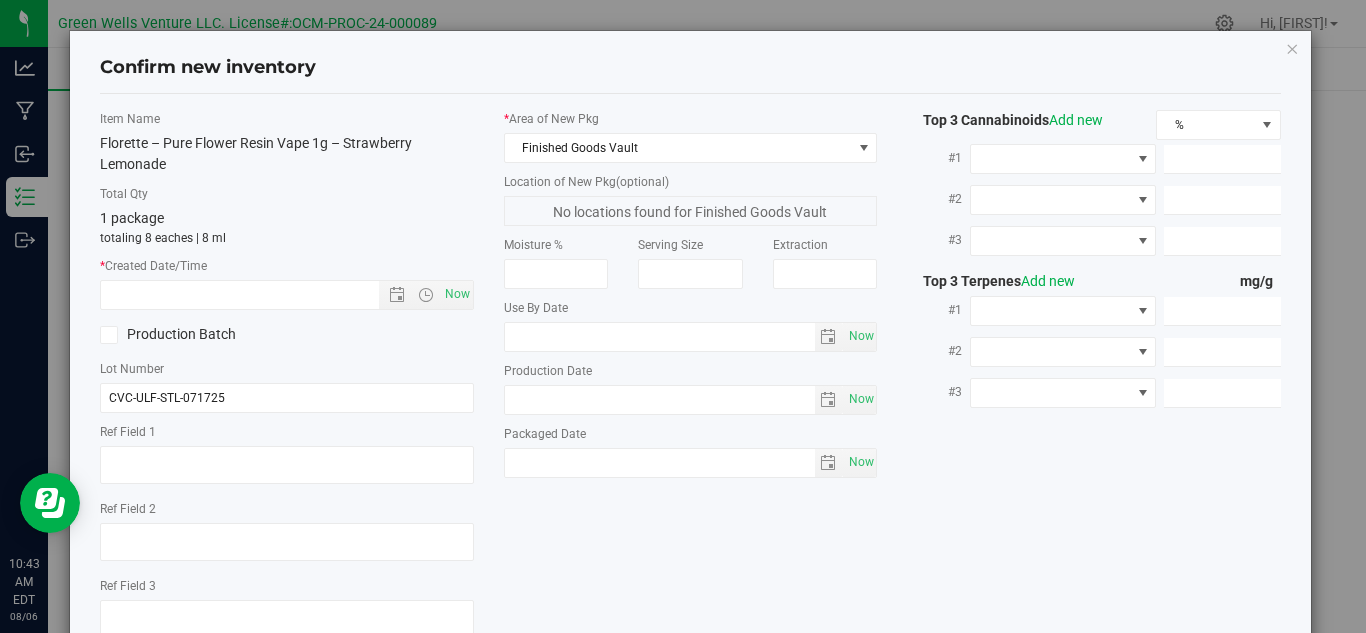 type on "1.2300" 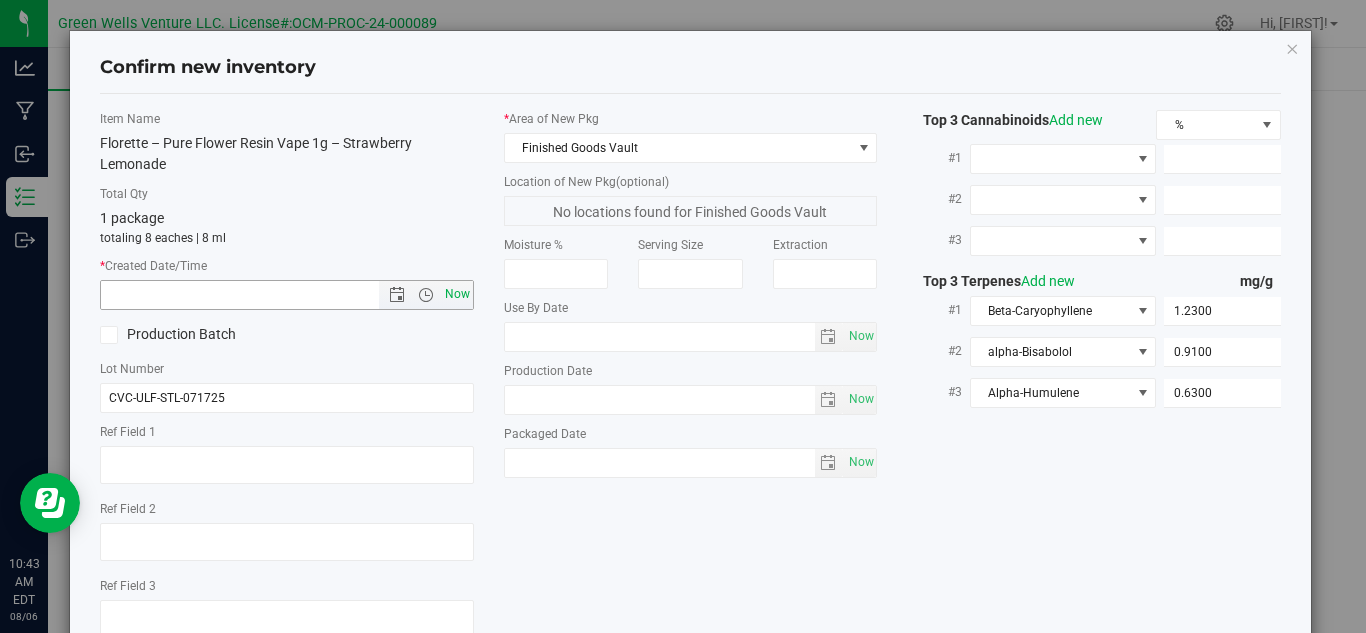 click on "Now" at bounding box center [457, 294] 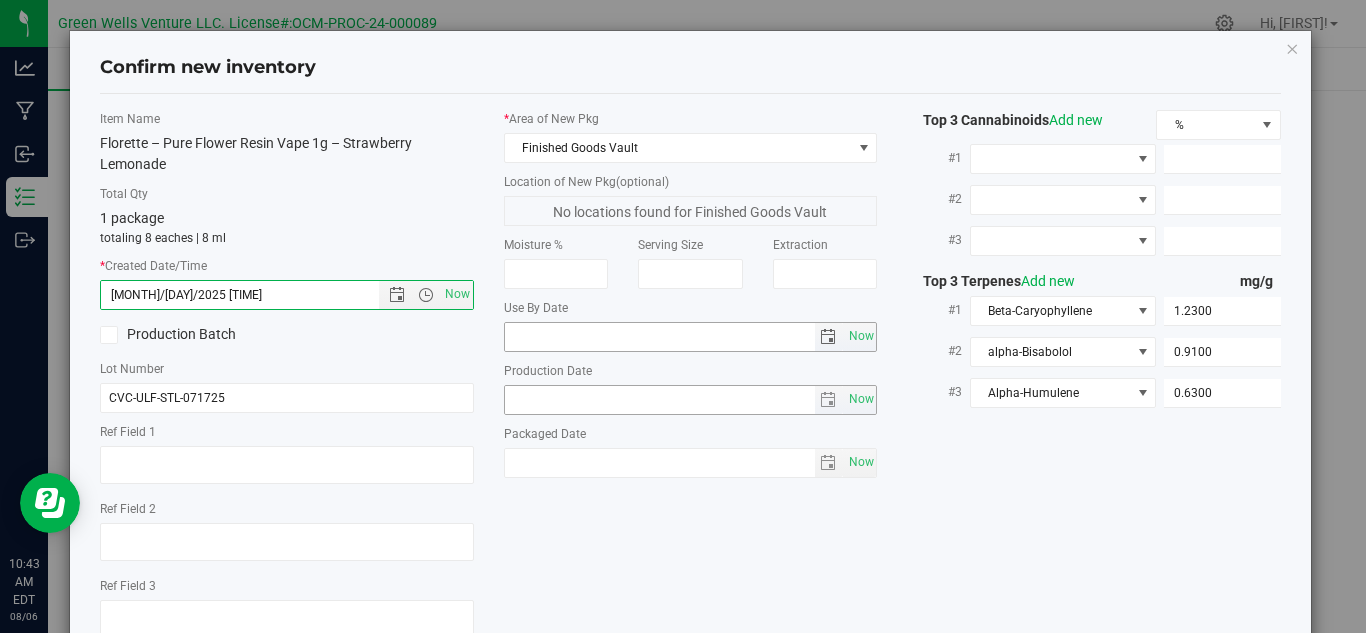 scroll, scrollTop: 135, scrollLeft: 0, axis: vertical 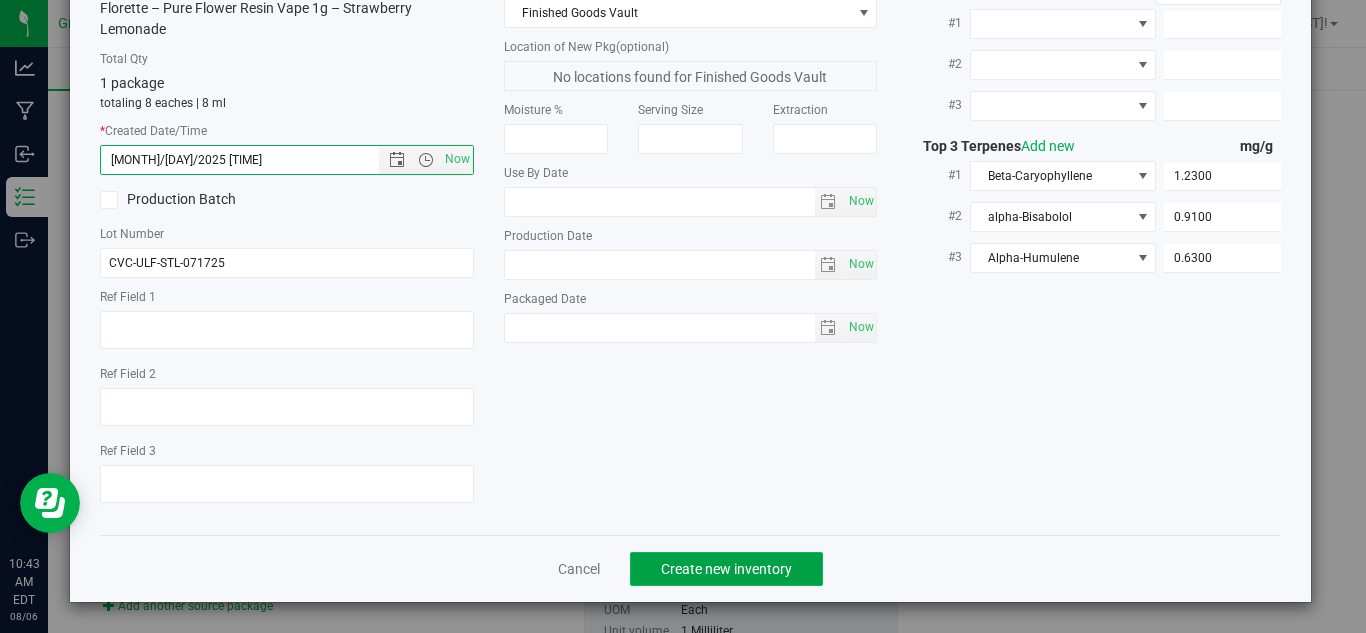 click on "Create new inventory" 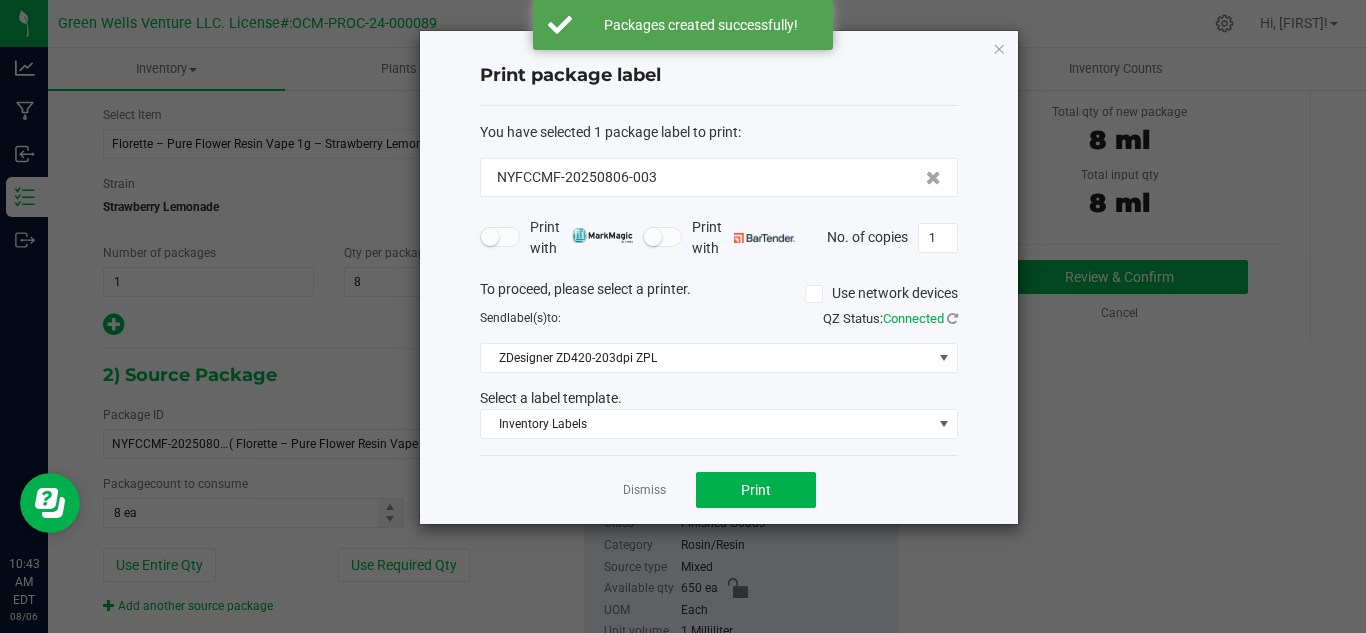 drag, startPoint x: 608, startPoint y: 181, endPoint x: 433, endPoint y: 199, distance: 175.92328 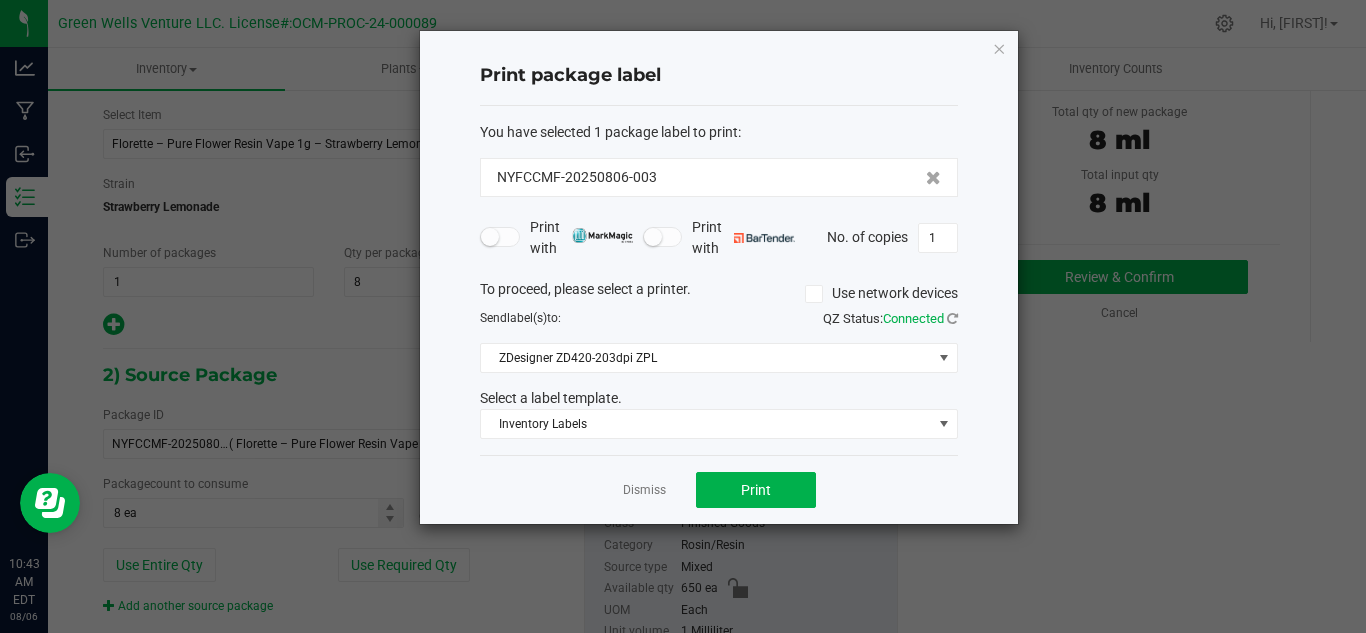 click on "You have selected 1 package label to print  :   [PRODUCT_CODE]   Print with   Print with   No. of copies  1  To proceed, please select a printer.   Use network devices  Send  label(s)  to:  QZ Status:   Connected  ZDesigner ZD420-203dpi ZPL  Select a label template.  Inventory Labels" 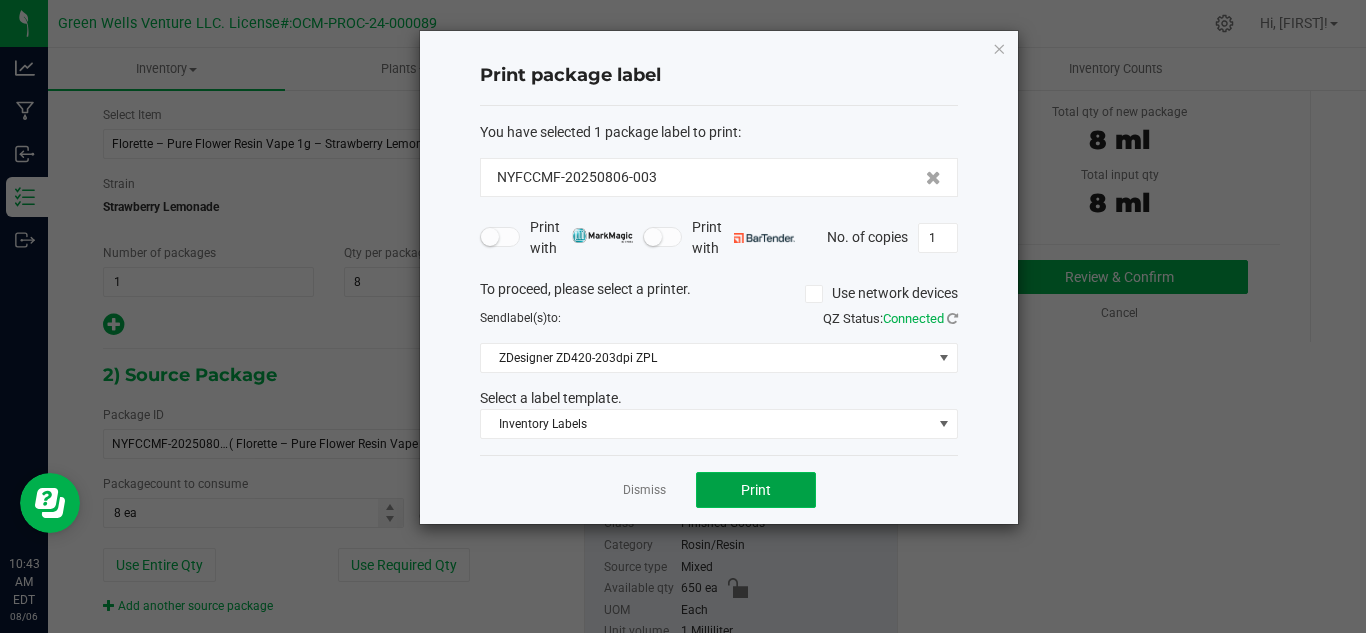 click on "Print" 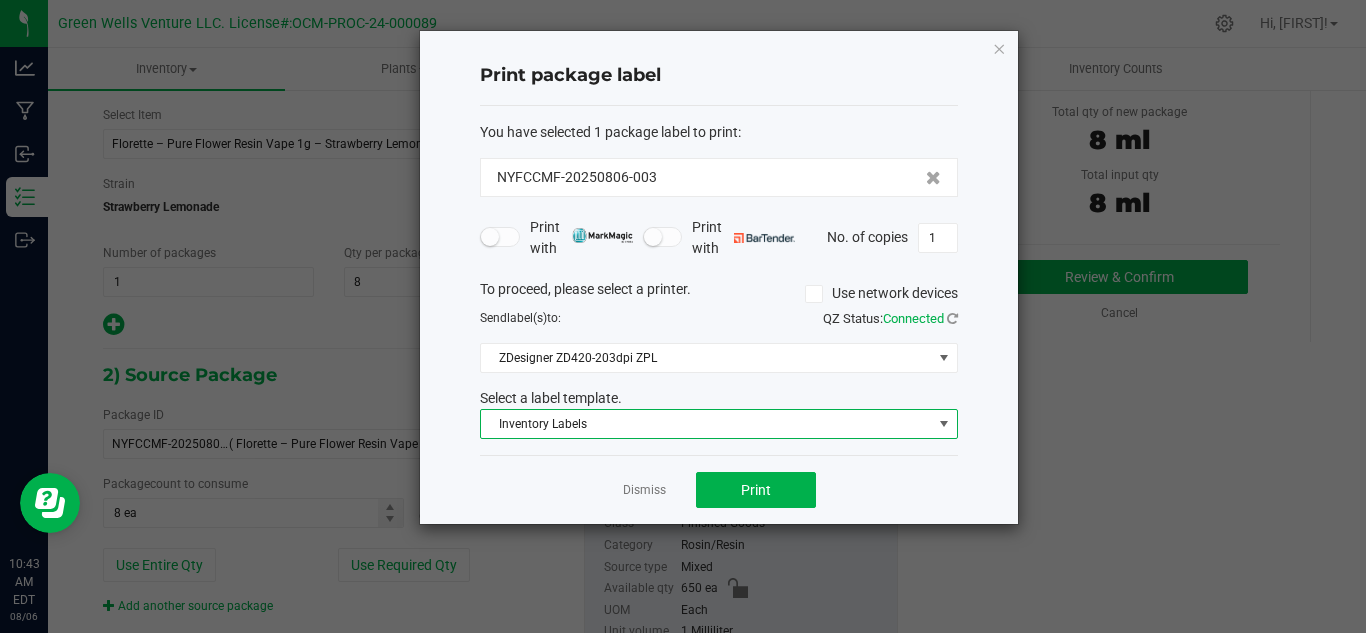 click on "Inventory Labels" at bounding box center (706, 424) 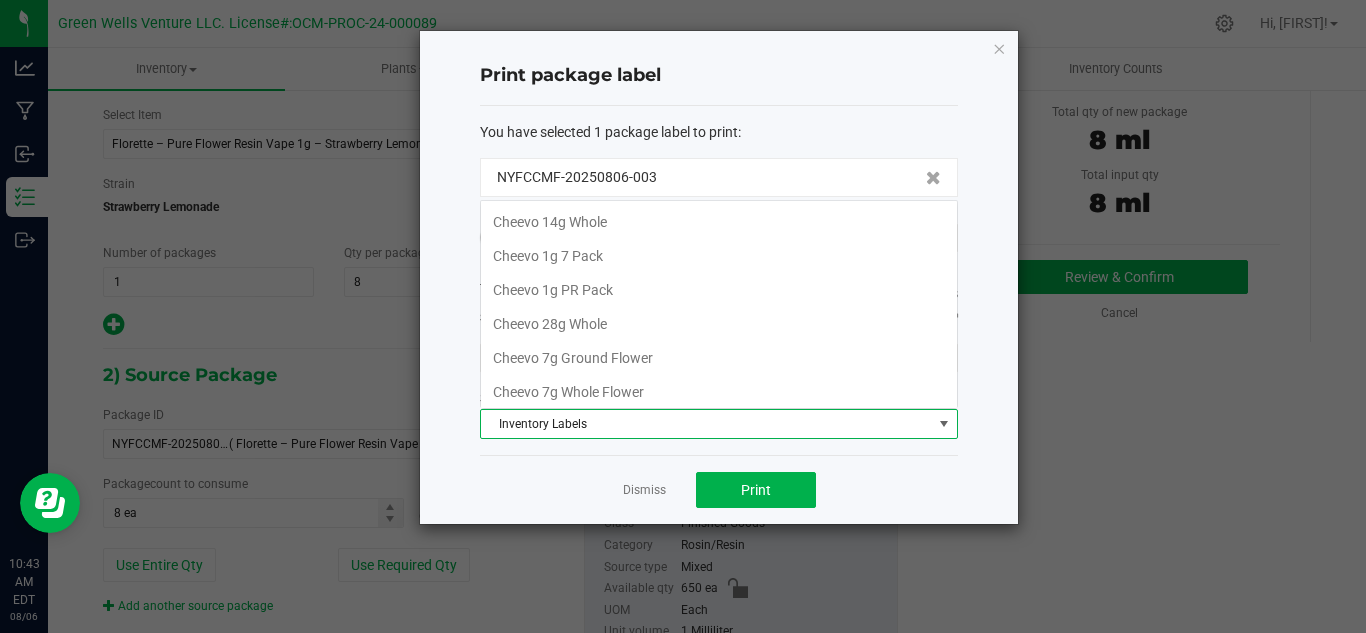 scroll, scrollTop: 99970, scrollLeft: 99522, axis: both 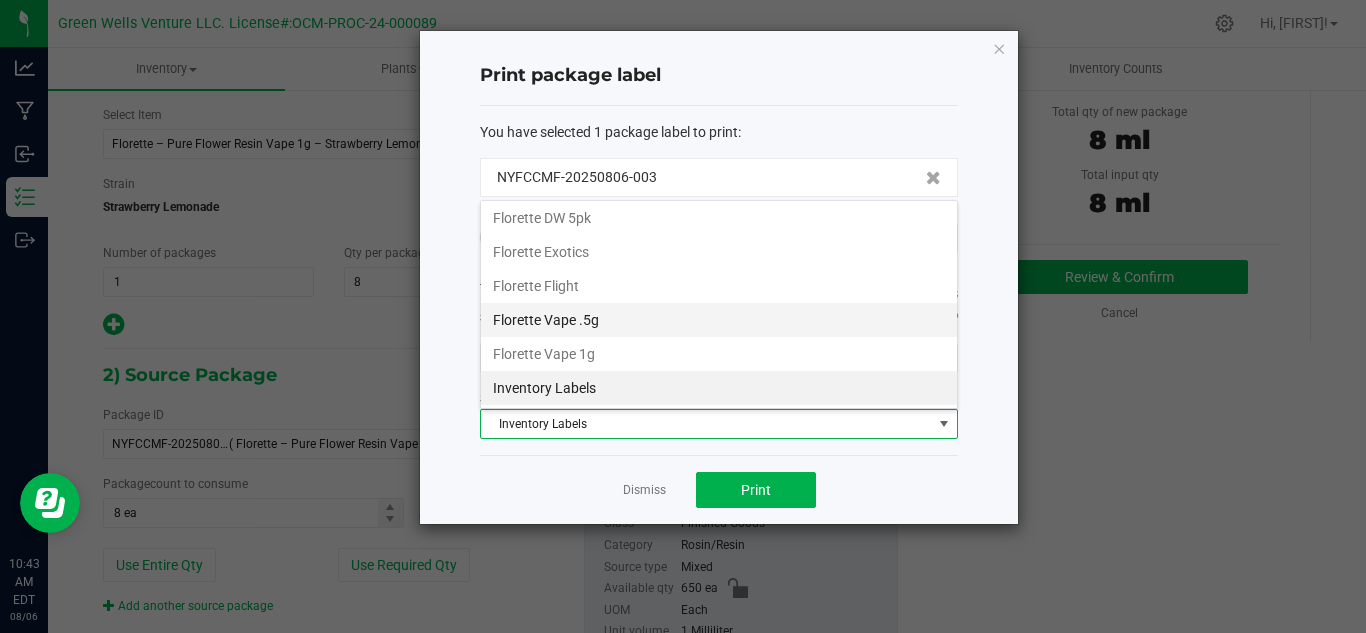 click on "Florette Vape .5g" at bounding box center (719, 320) 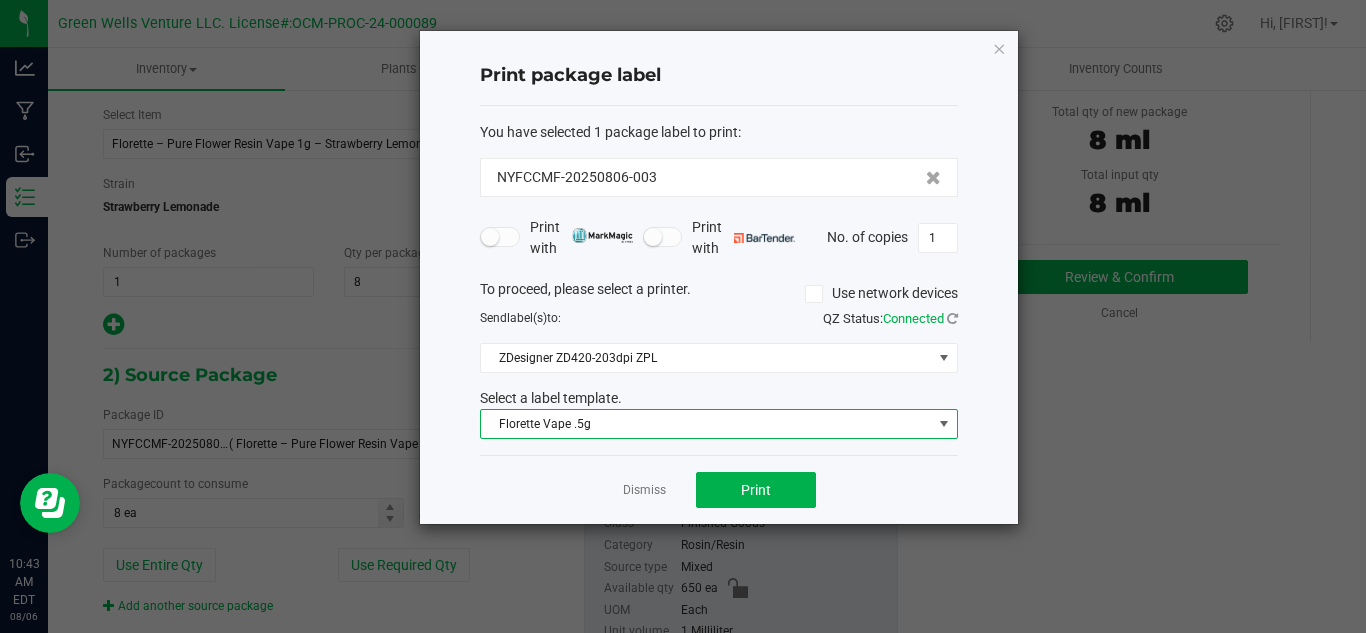 click on "Florette Vape .5g" at bounding box center [706, 424] 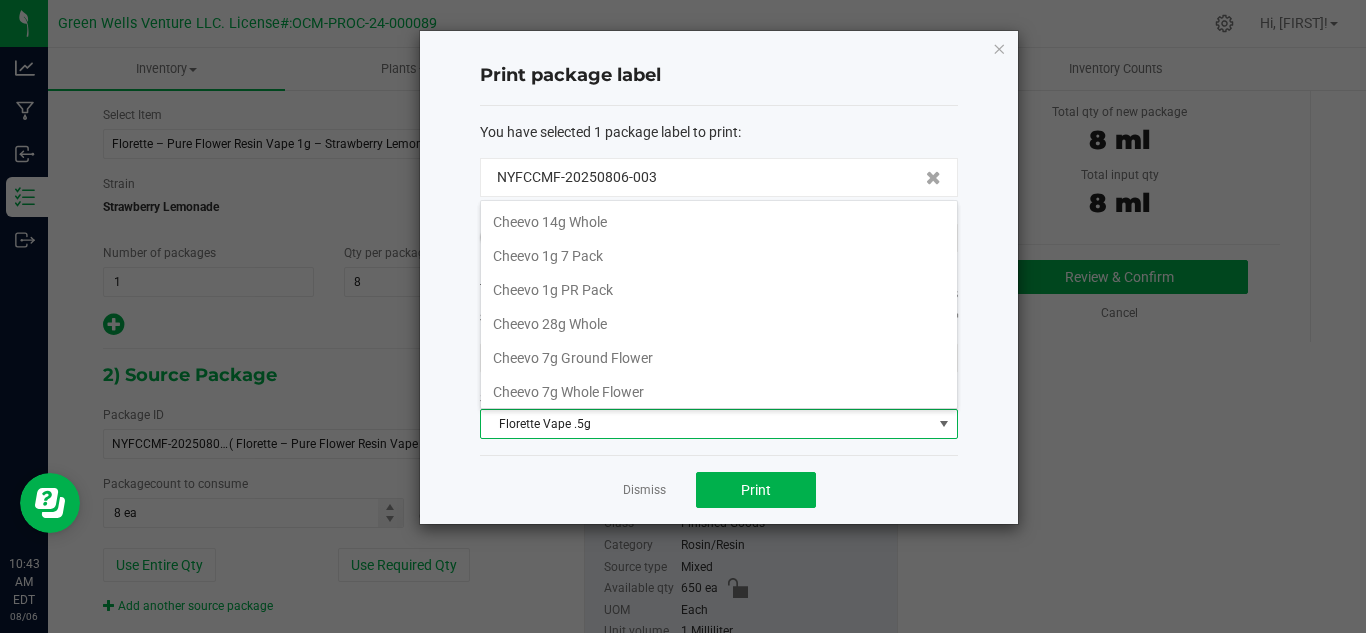 scroll, scrollTop: 276, scrollLeft: 0, axis: vertical 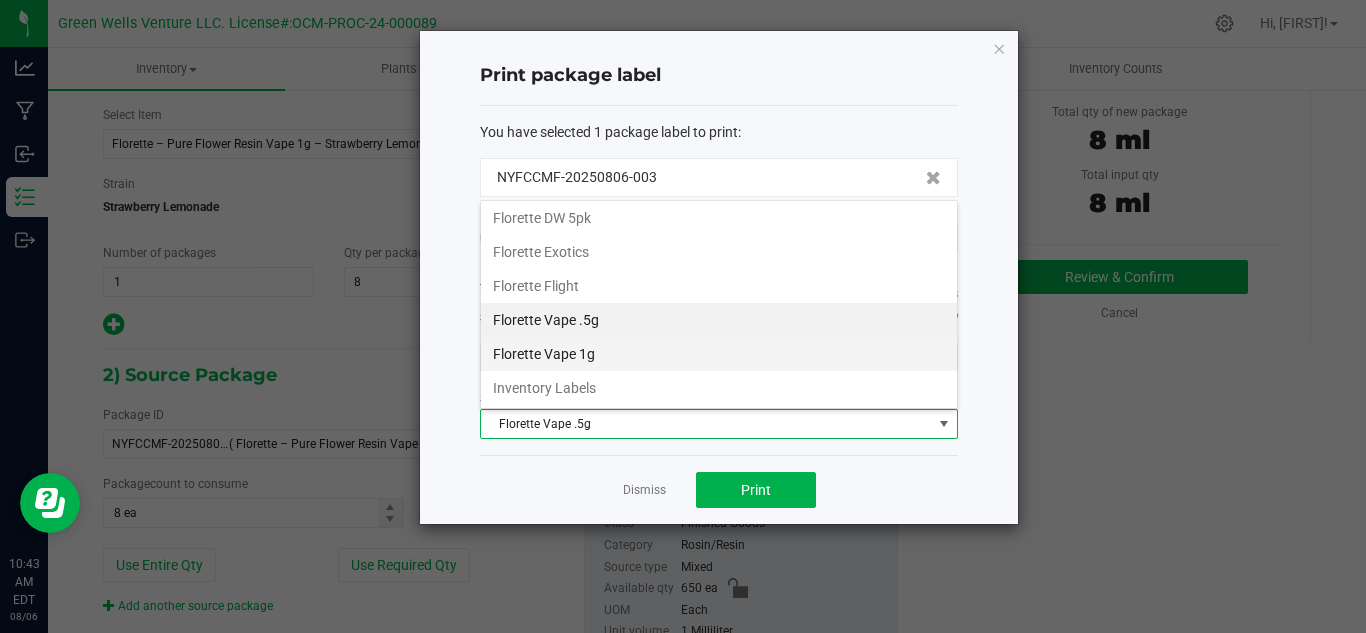 click on "Florette Vape 1g" at bounding box center (719, 354) 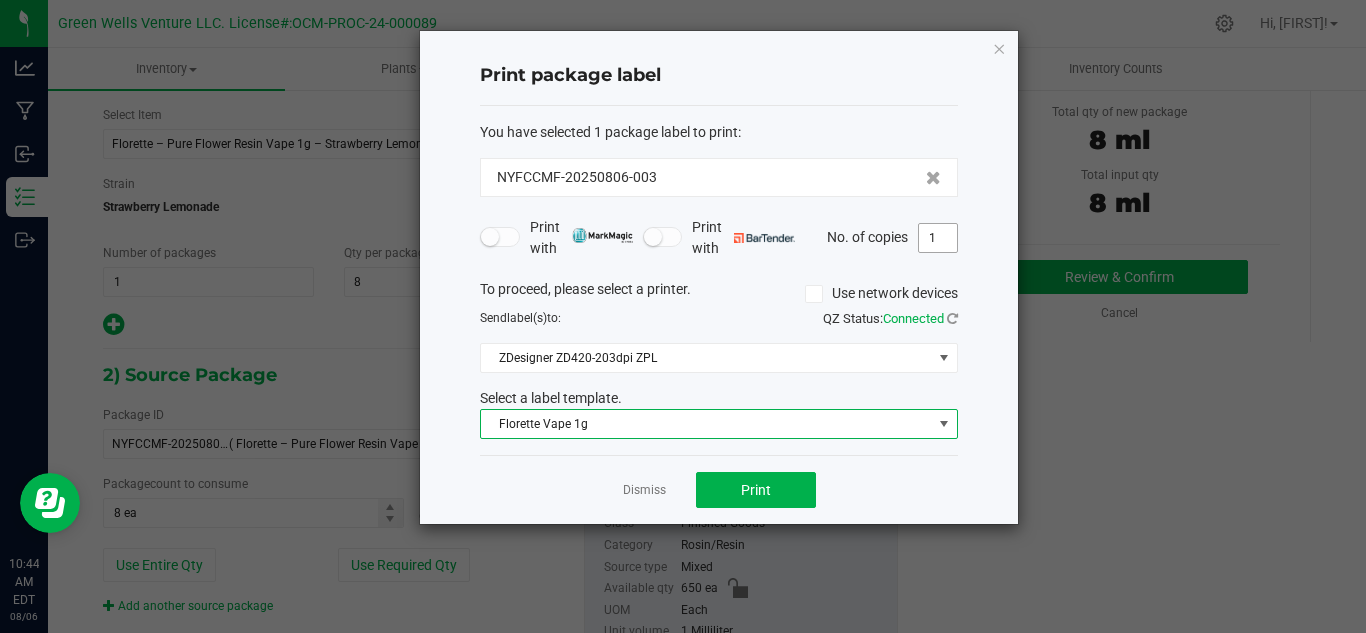 click on "1" at bounding box center (938, 238) 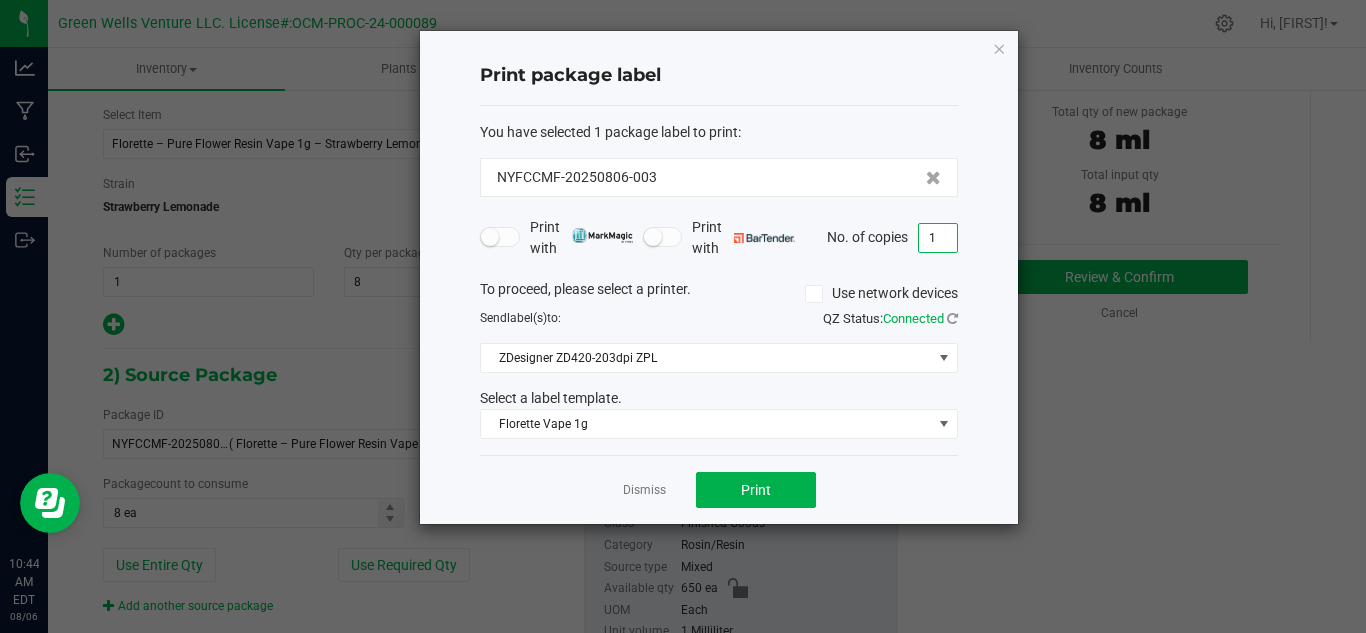 type on "9" 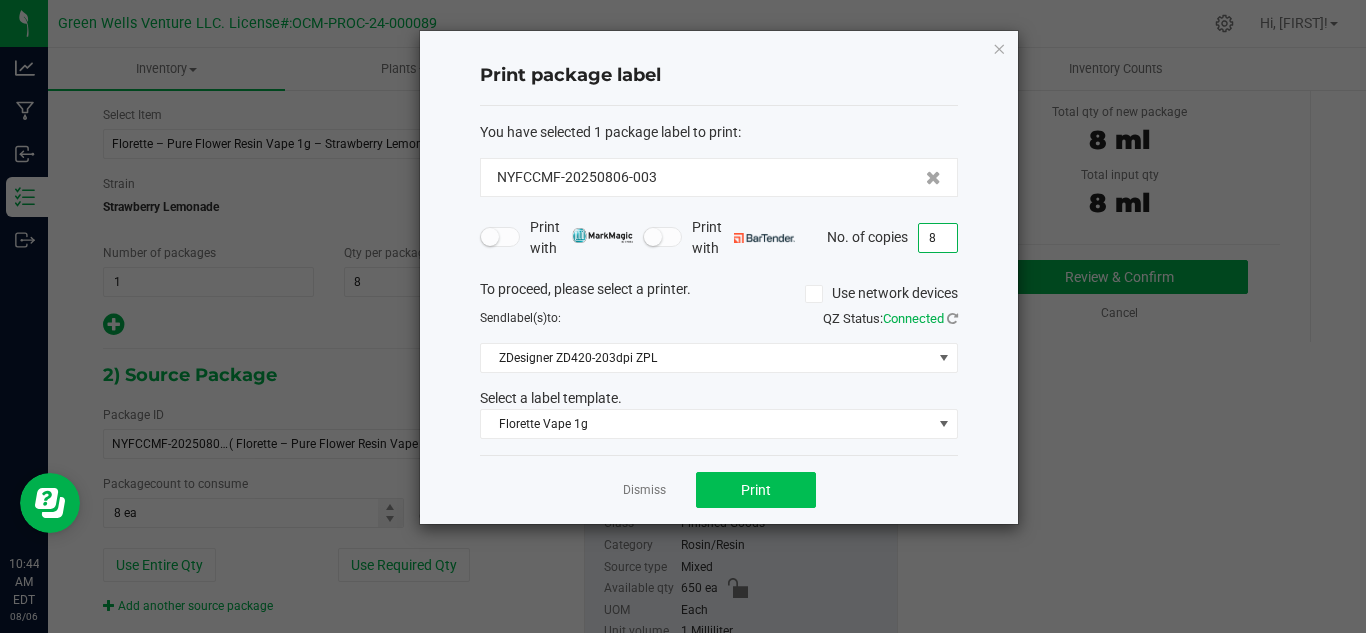 type on "8" 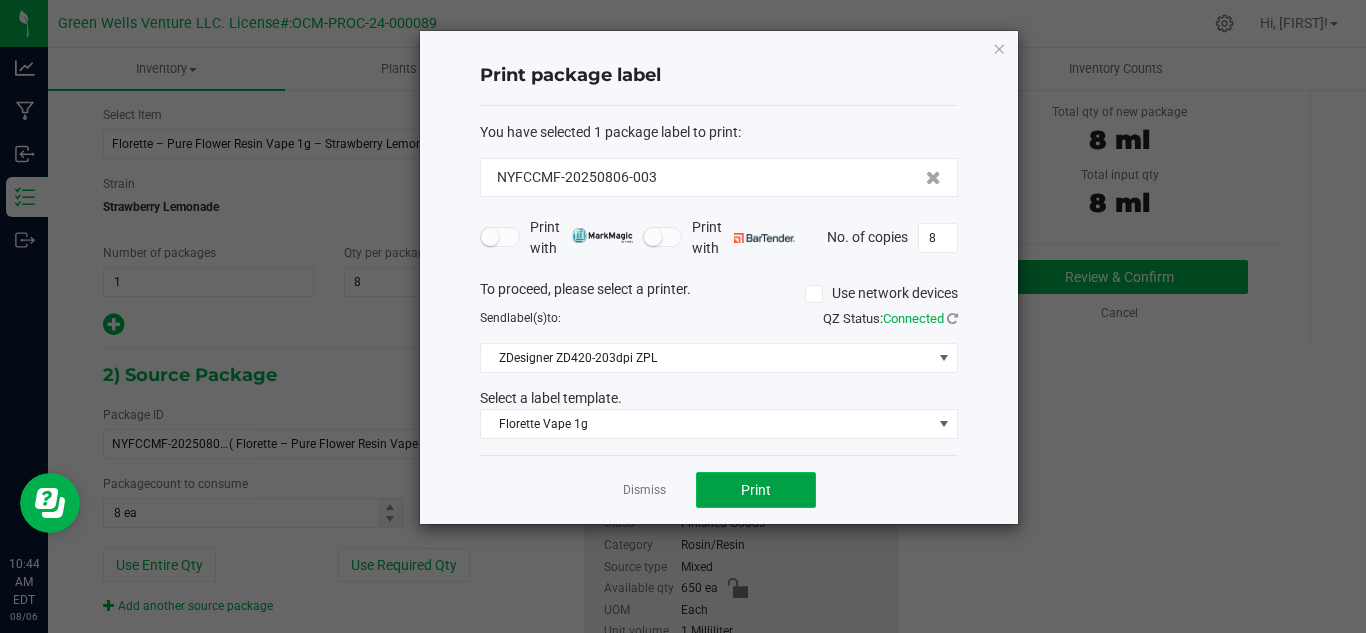 click on "Print" 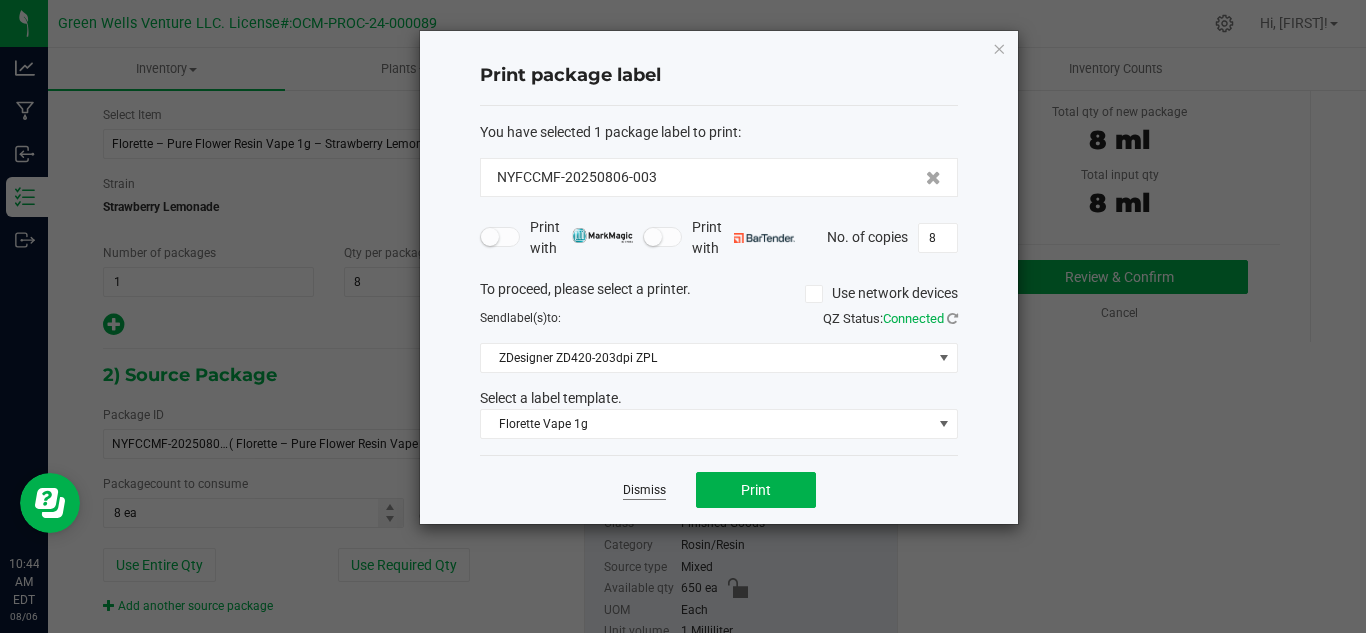 click on "Dismiss" 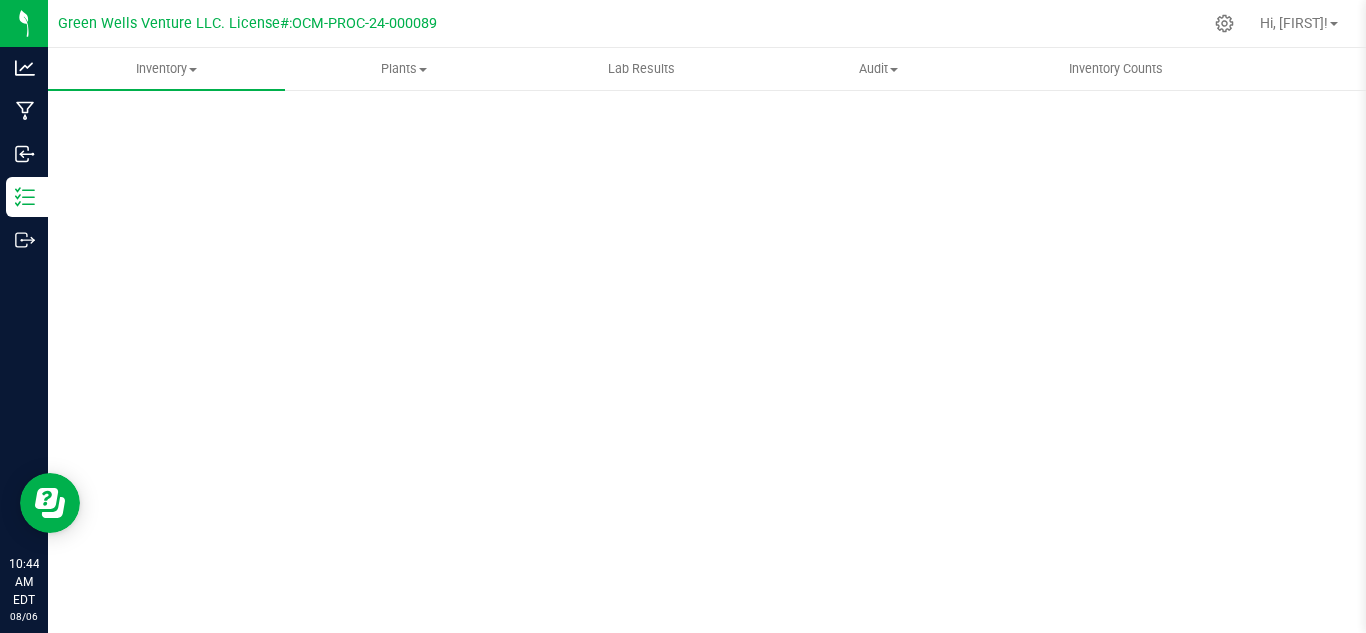 scroll, scrollTop: 65, scrollLeft: 0, axis: vertical 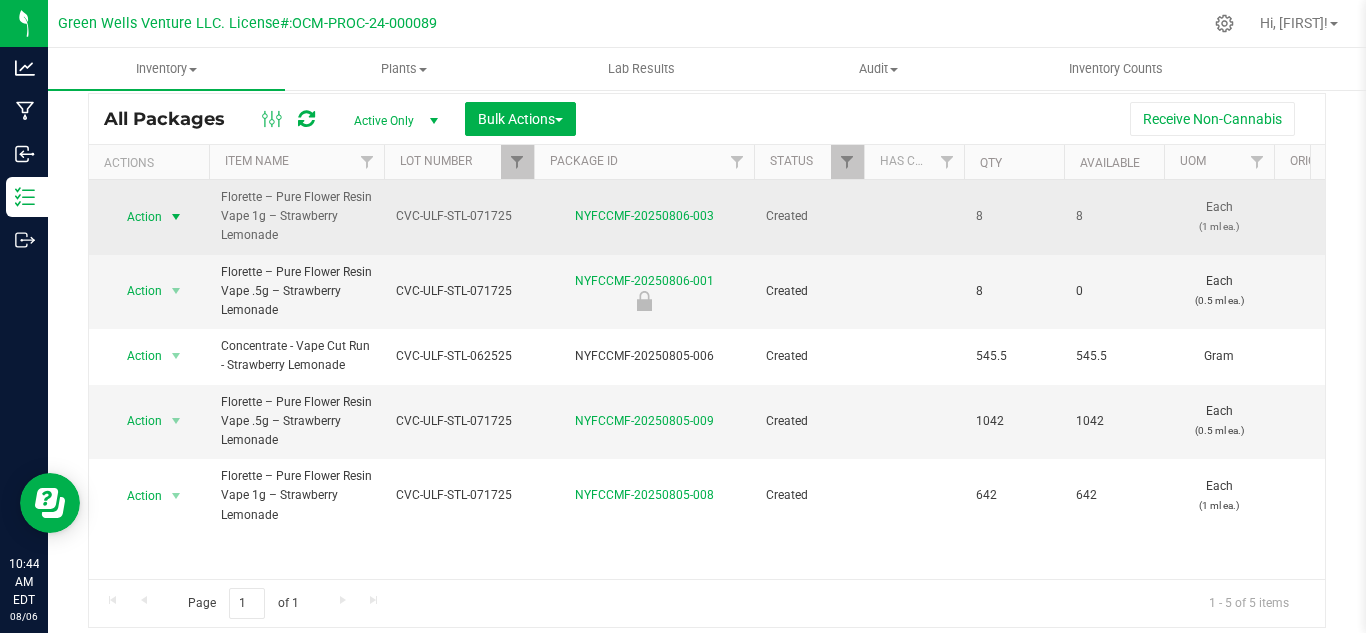 click on "Action" at bounding box center [136, 217] 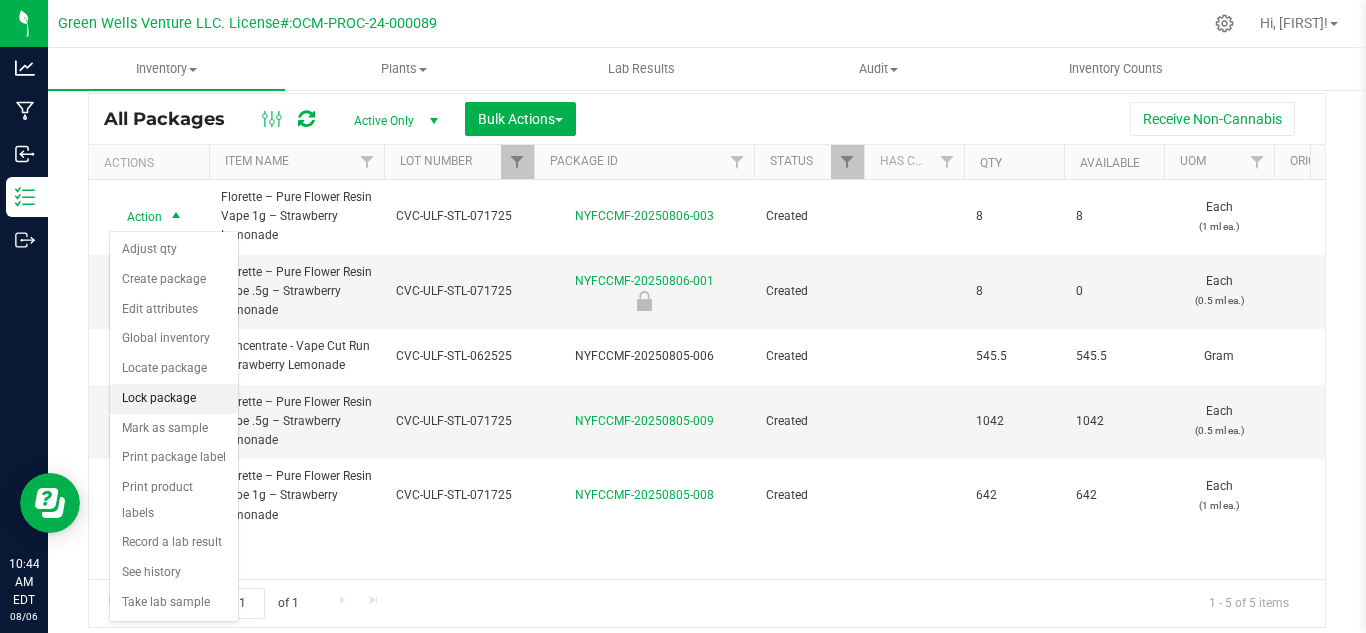 click on "Lock package" at bounding box center (174, 399) 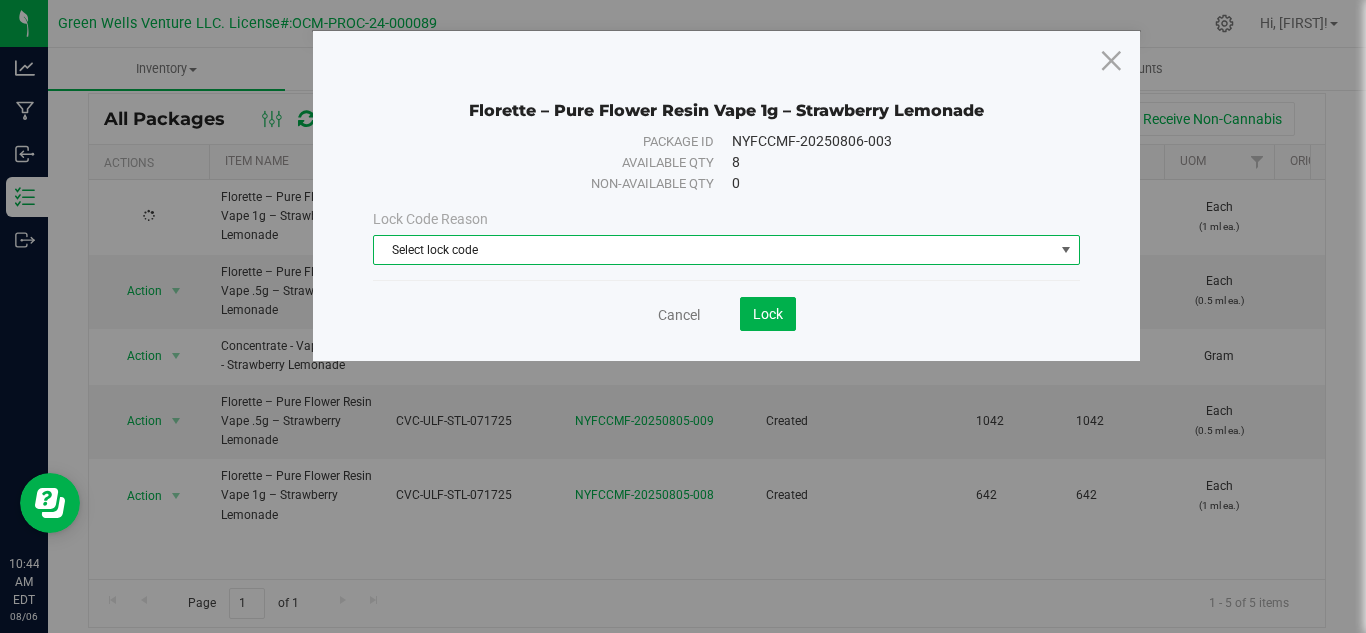 click on "Select lock code" at bounding box center [714, 250] 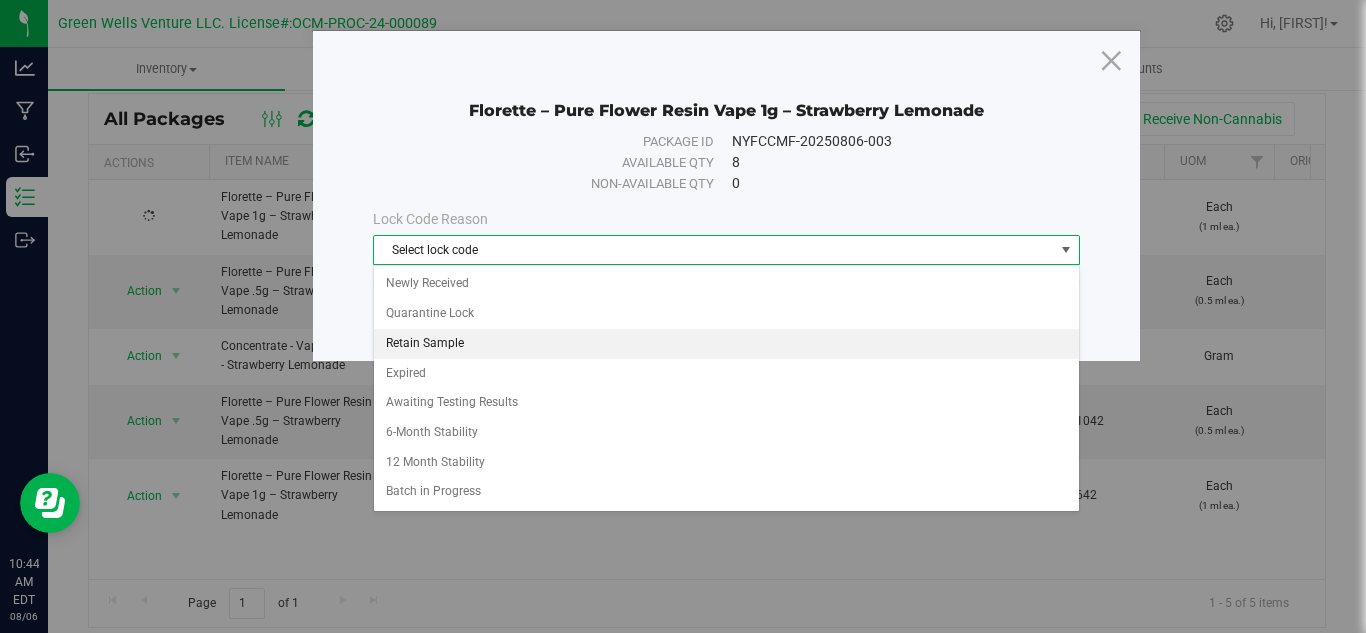 click on "Retain Sample" at bounding box center [726, 344] 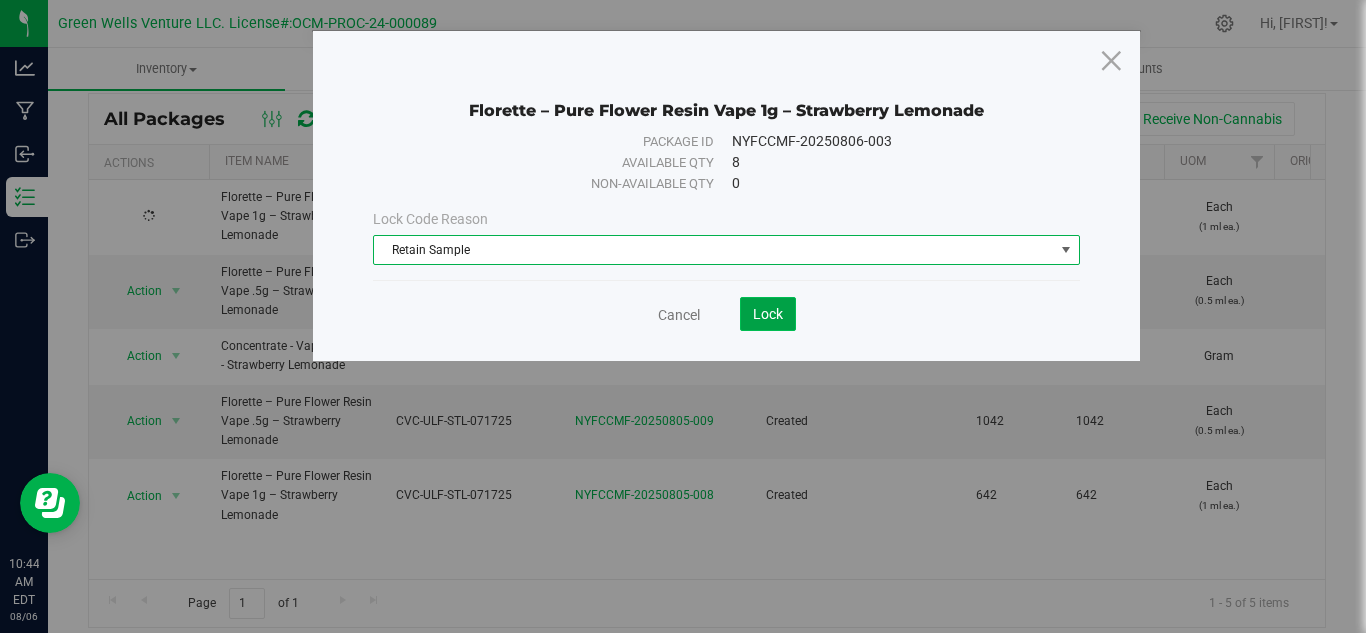 click on "Lock" 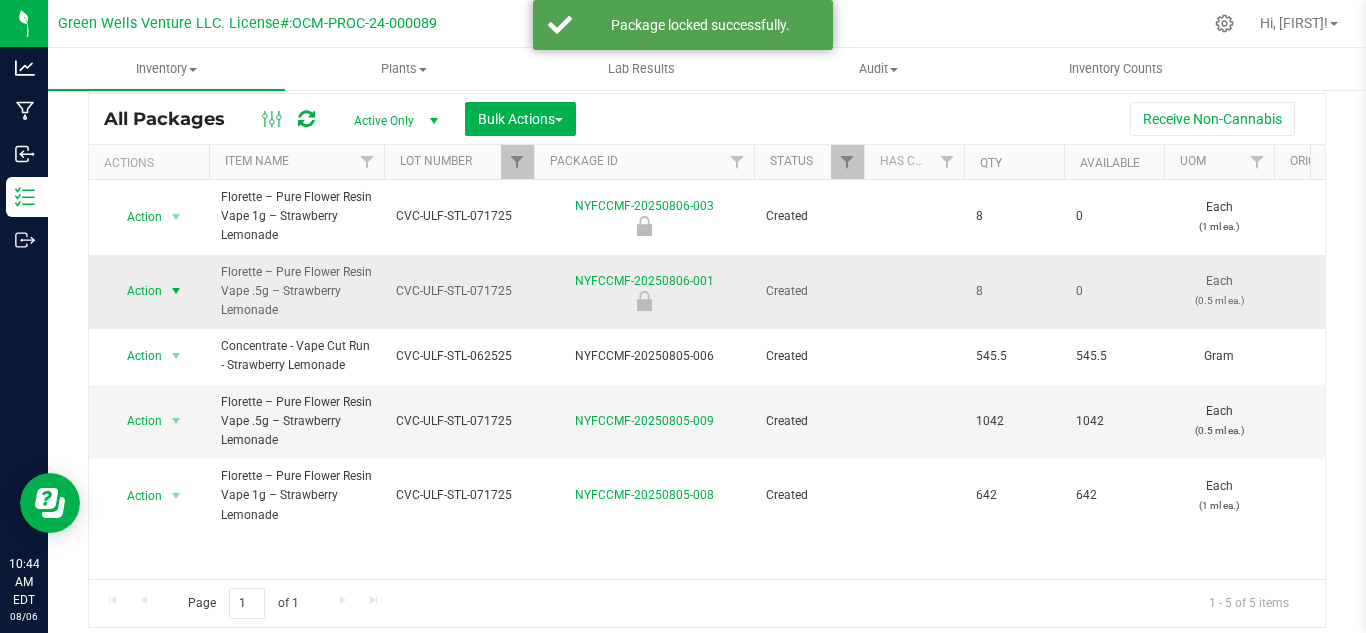 click on "Action" at bounding box center [136, 291] 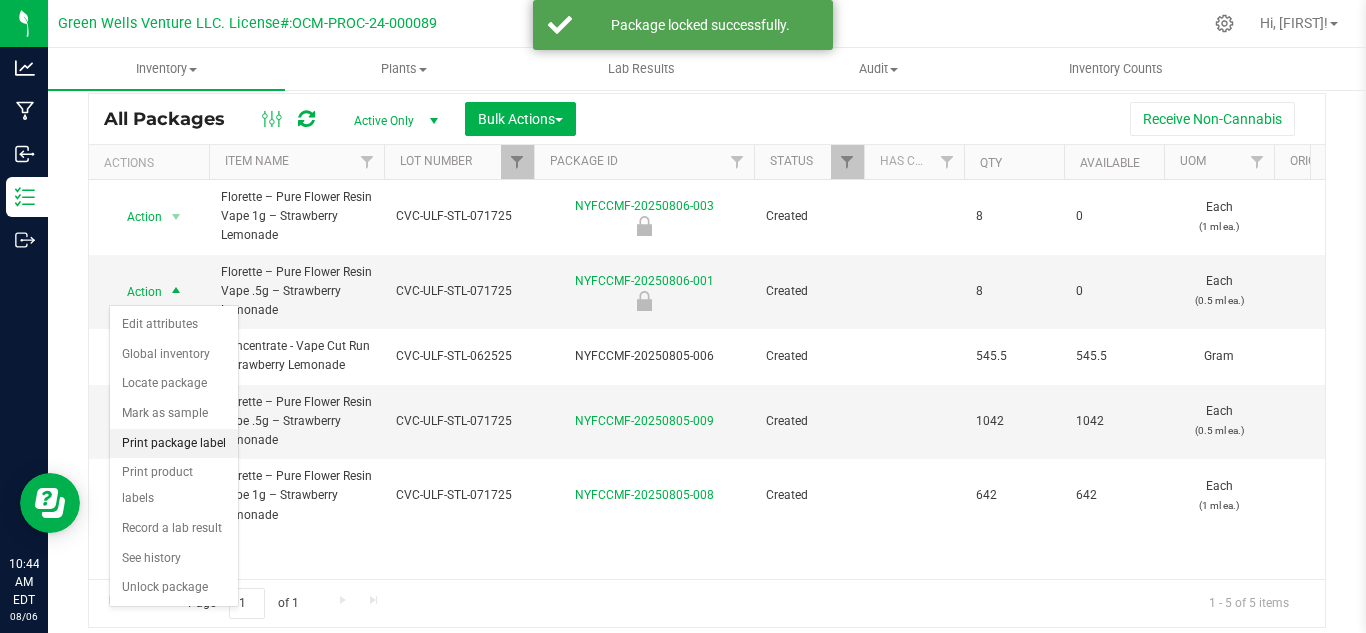 click on "Print package label" at bounding box center [174, 444] 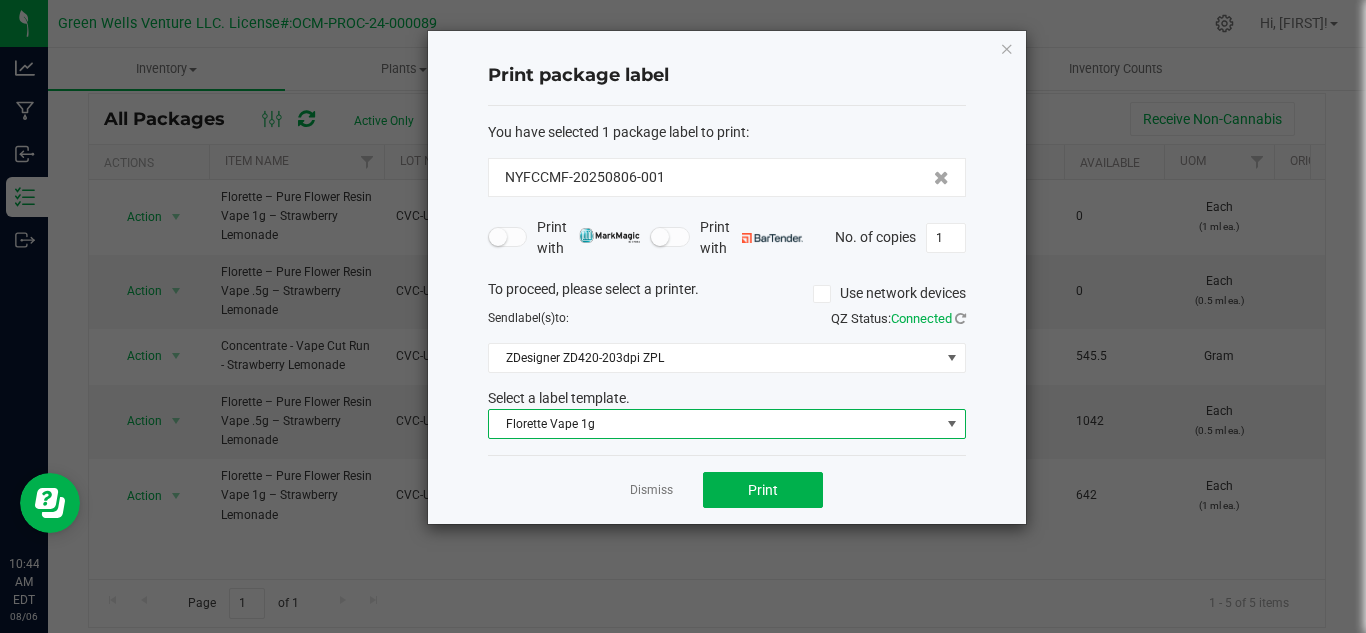 click on "Florette Vape 1g" at bounding box center [714, 424] 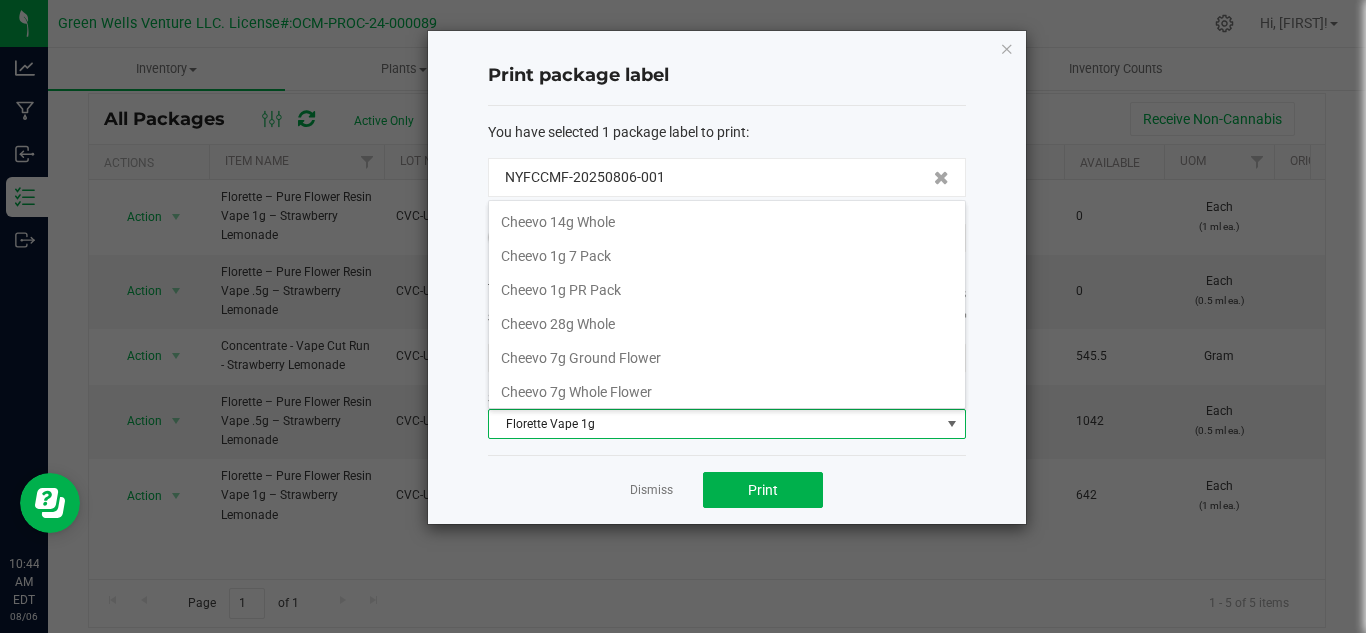 scroll, scrollTop: 310, scrollLeft: 0, axis: vertical 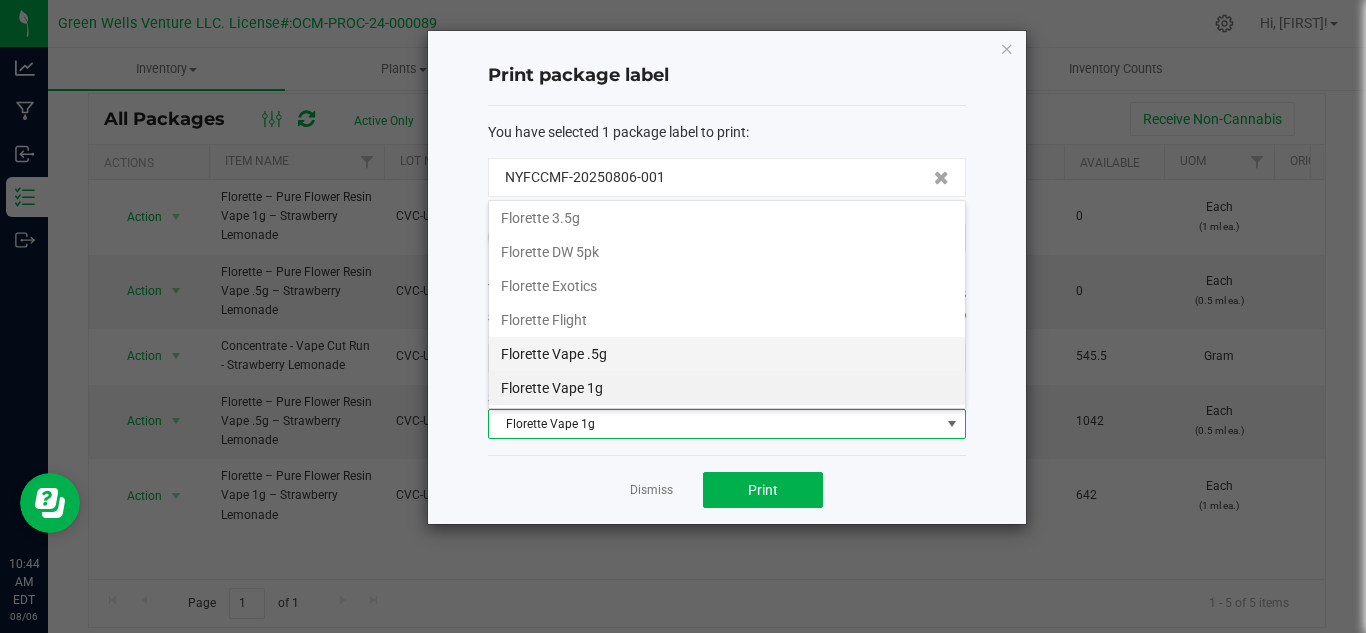click on "Florette Vape .5g" at bounding box center (727, 354) 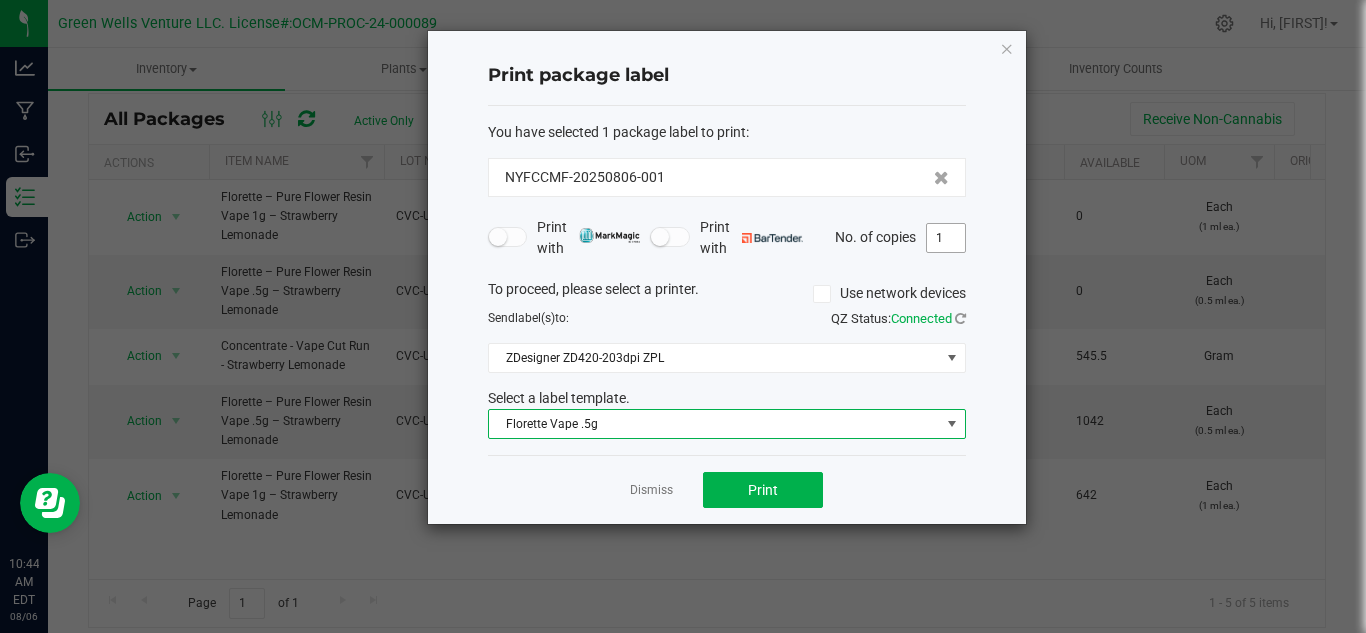 click on "1" at bounding box center (946, 238) 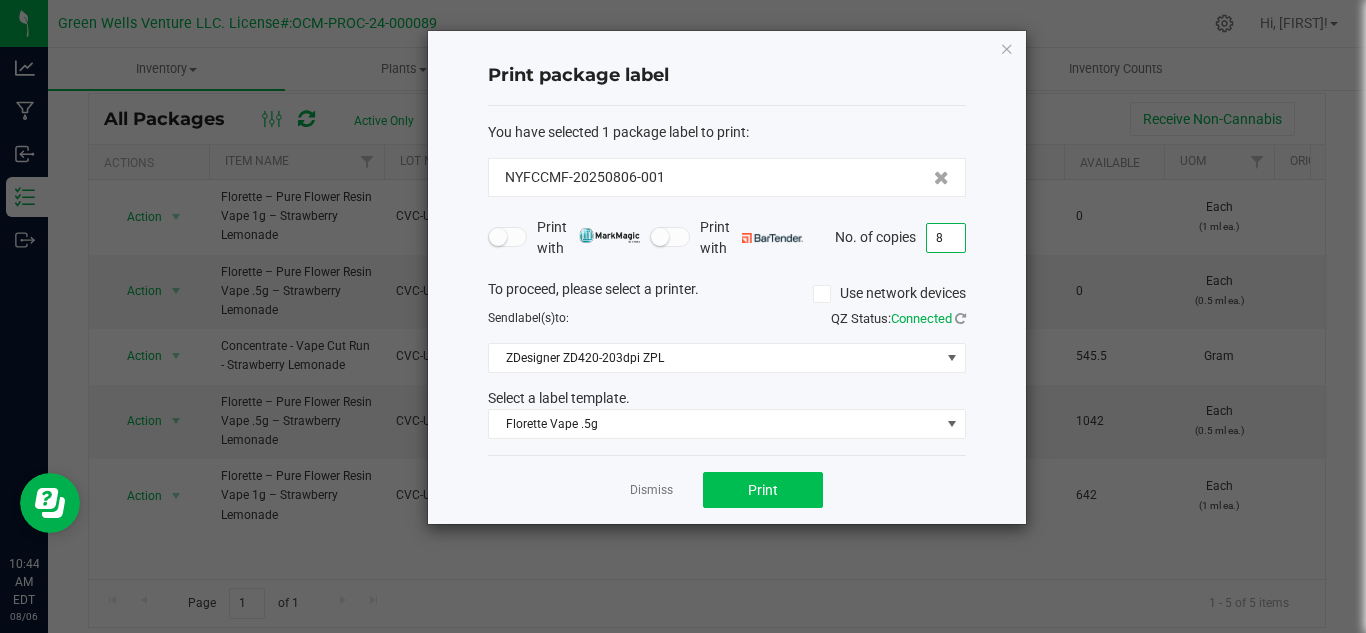 type on "8" 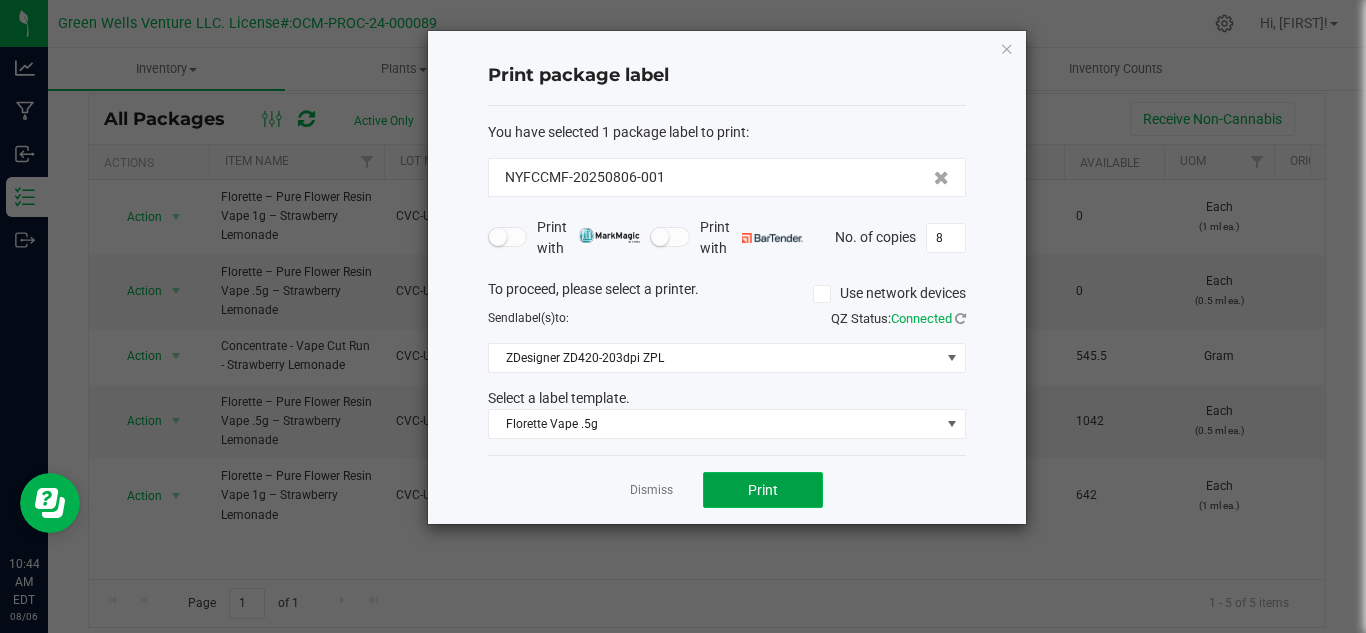 click on "Print" 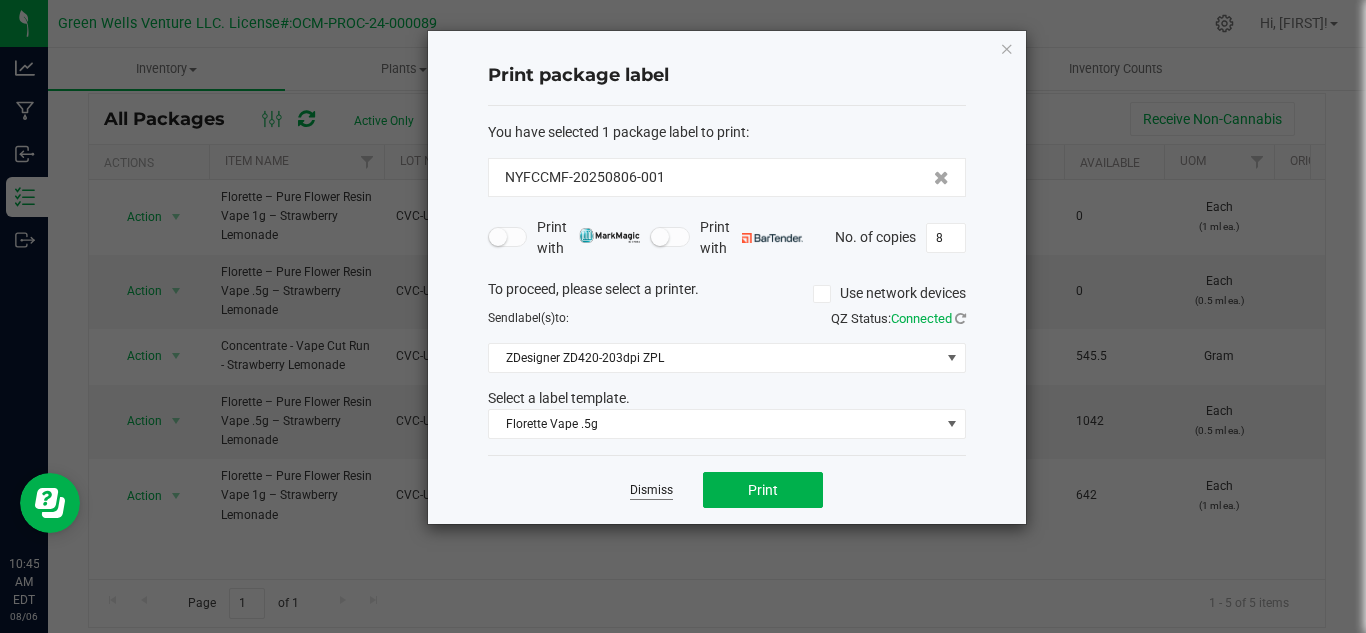 click on "Dismiss" 